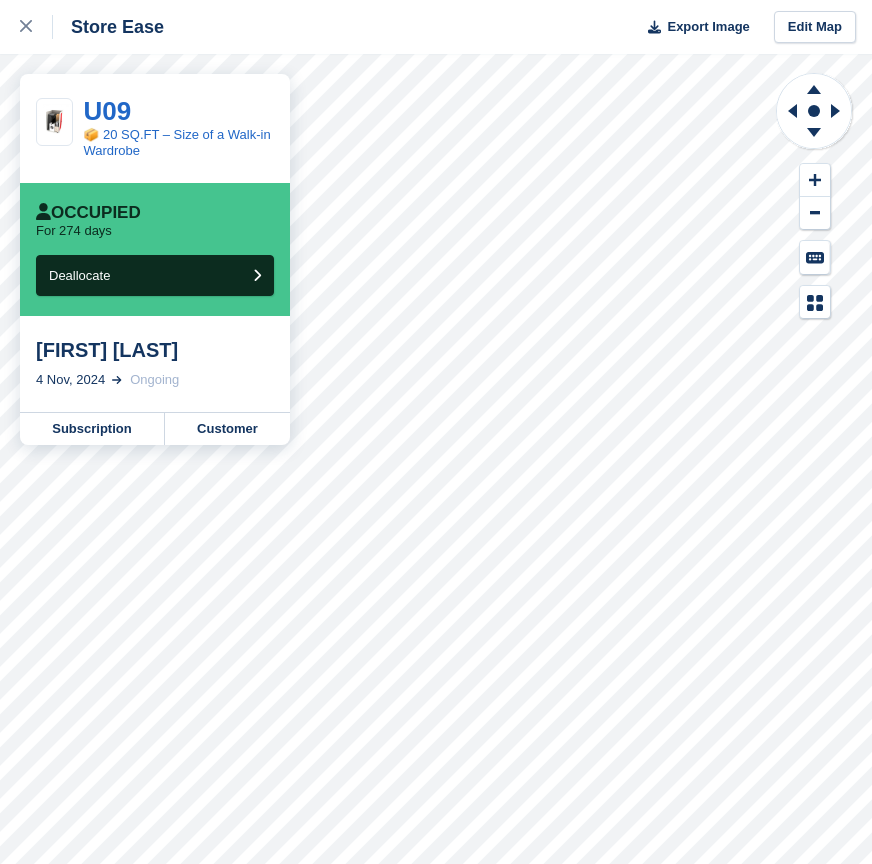 scroll, scrollTop: 0, scrollLeft: 0, axis: both 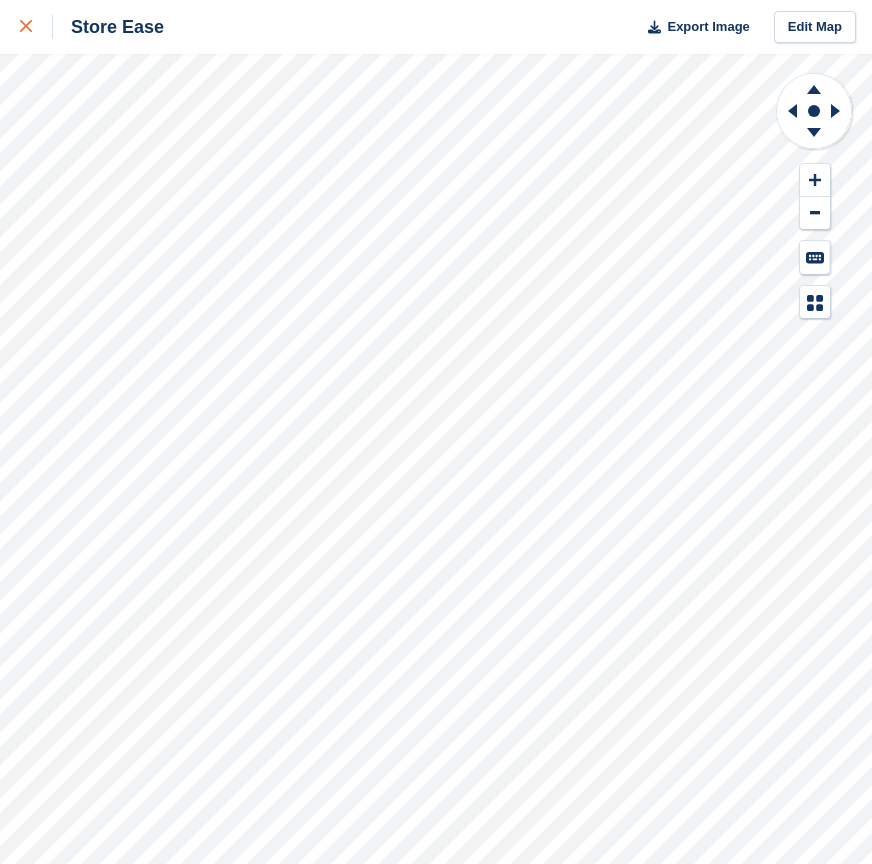 click at bounding box center (36, 27) 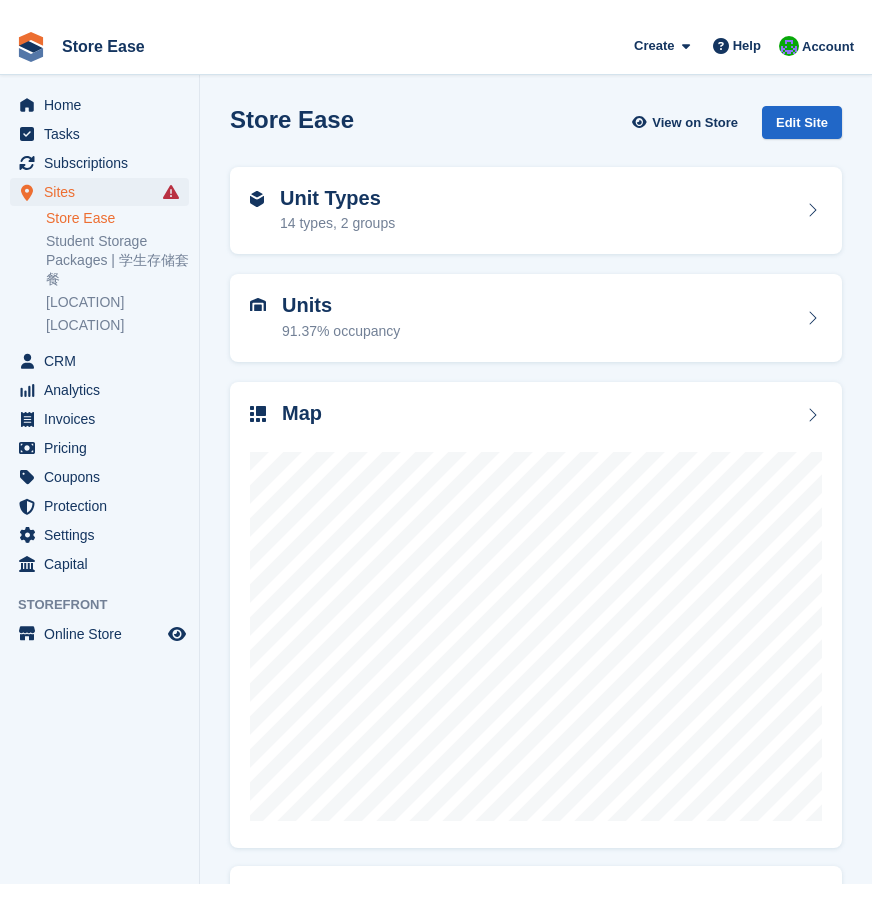 scroll, scrollTop: 0, scrollLeft: 0, axis: both 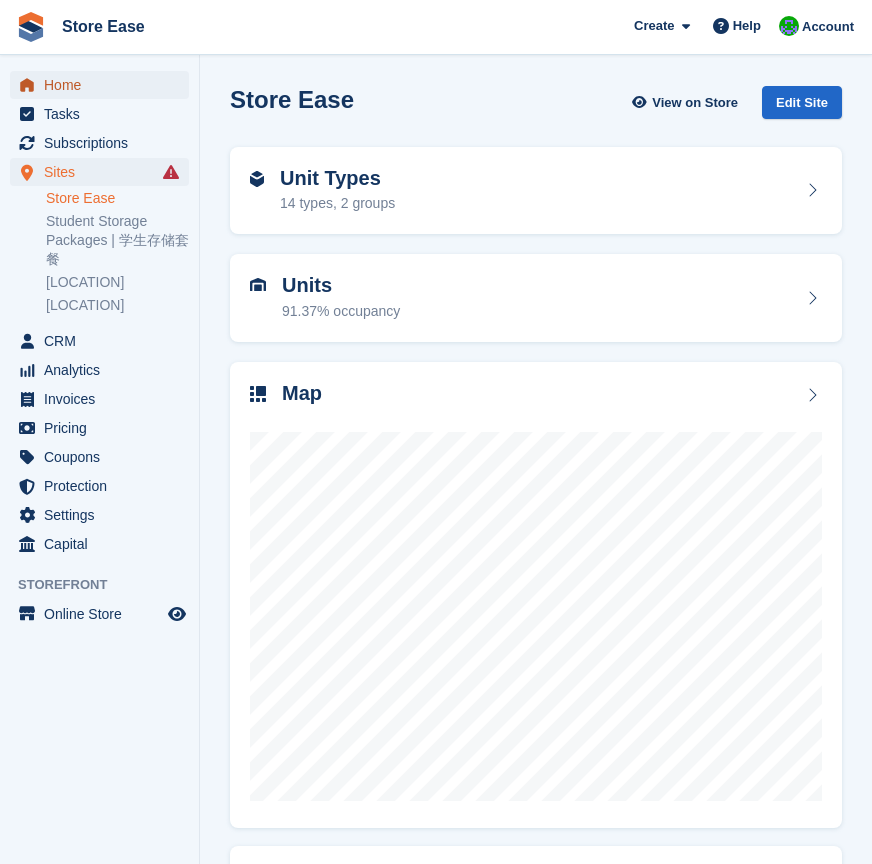 click on "Home" at bounding box center (104, 85) 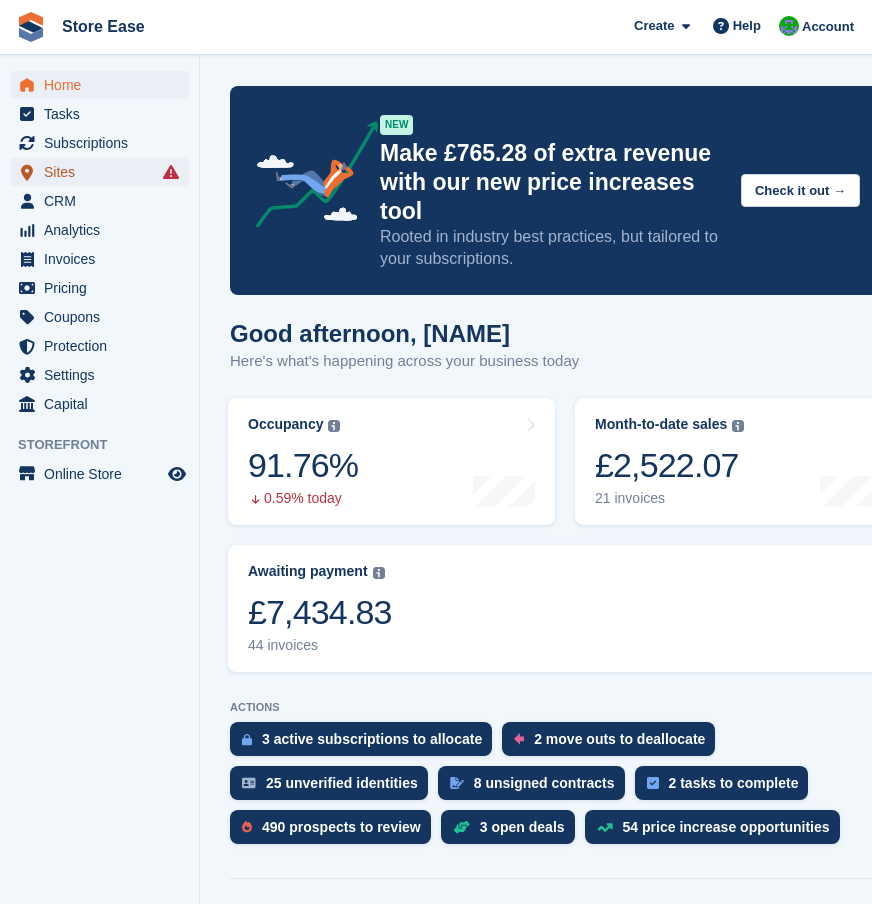 click on "Sites" at bounding box center (104, 172) 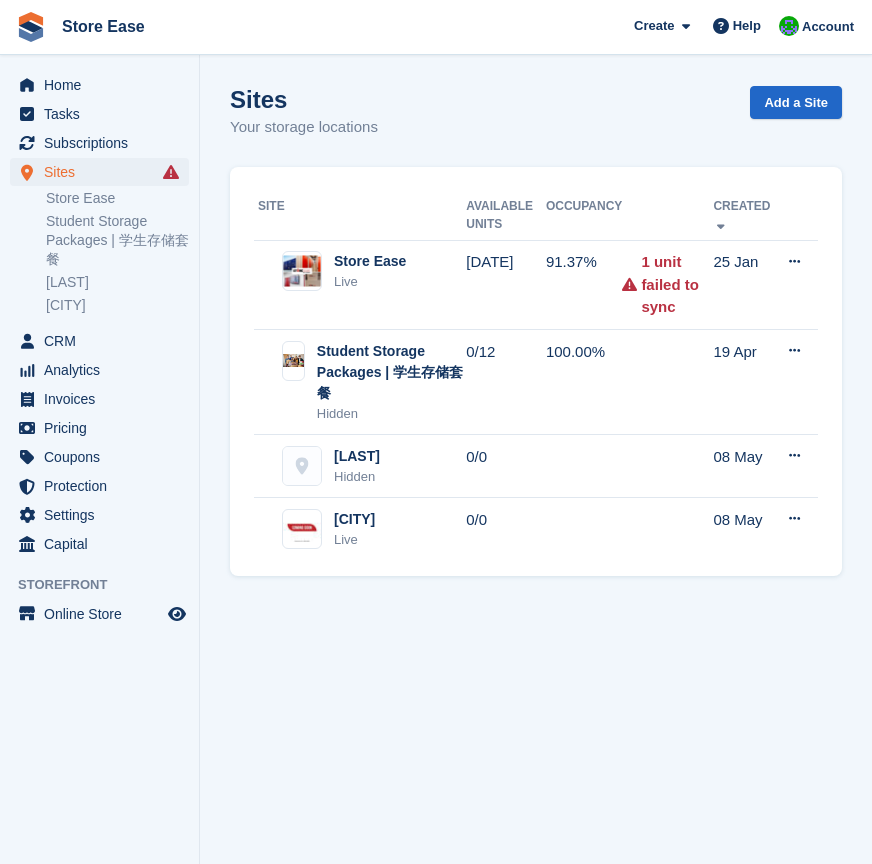 scroll, scrollTop: 0, scrollLeft: 0, axis: both 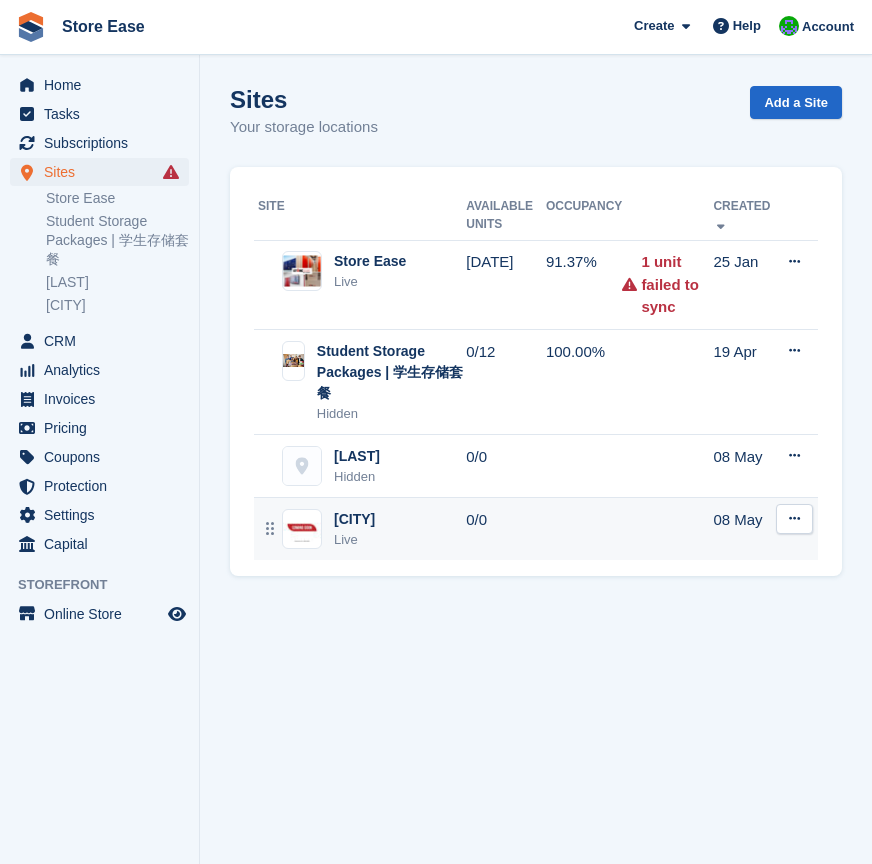click on "[LOCATION]" at bounding box center [354, 519] 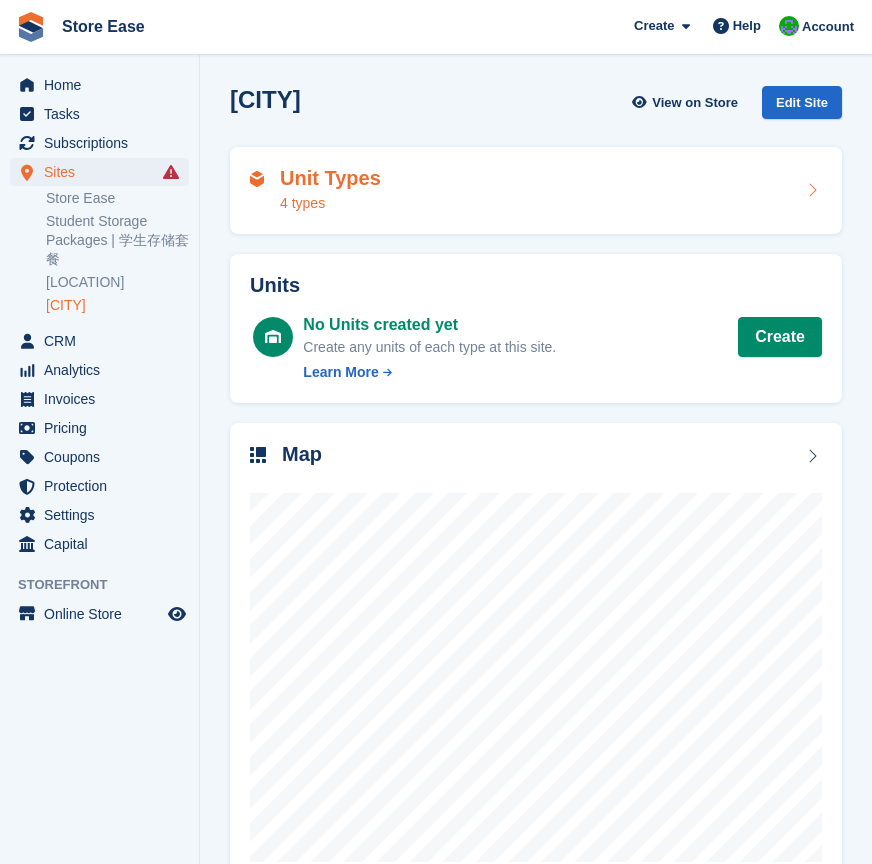 scroll, scrollTop: 0, scrollLeft: 0, axis: both 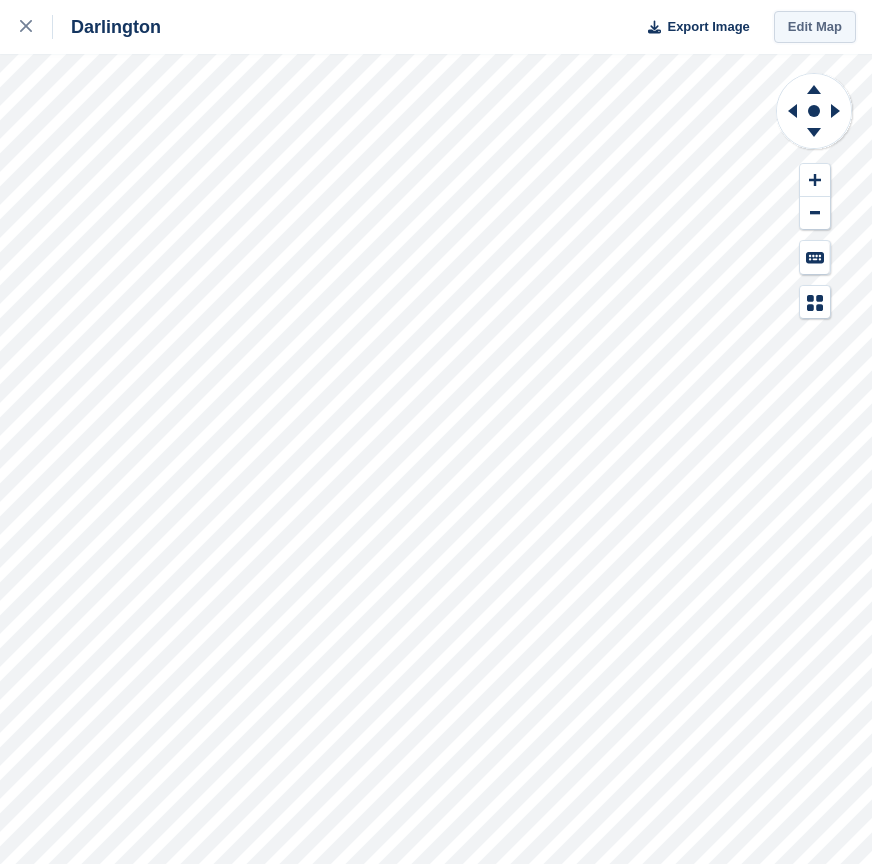 click on "Edit Map" at bounding box center [815, 27] 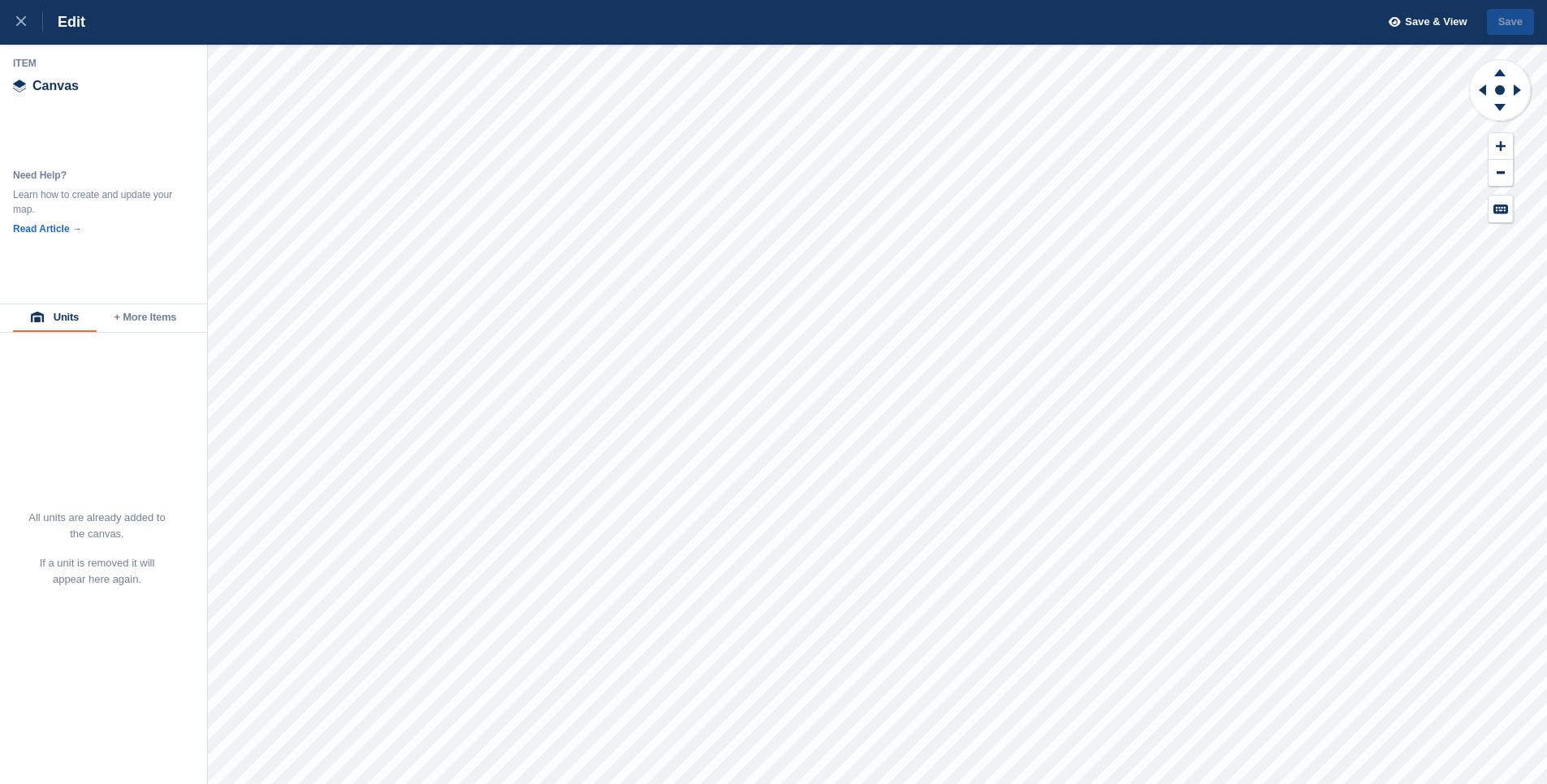 scroll, scrollTop: 0, scrollLeft: 0, axis: both 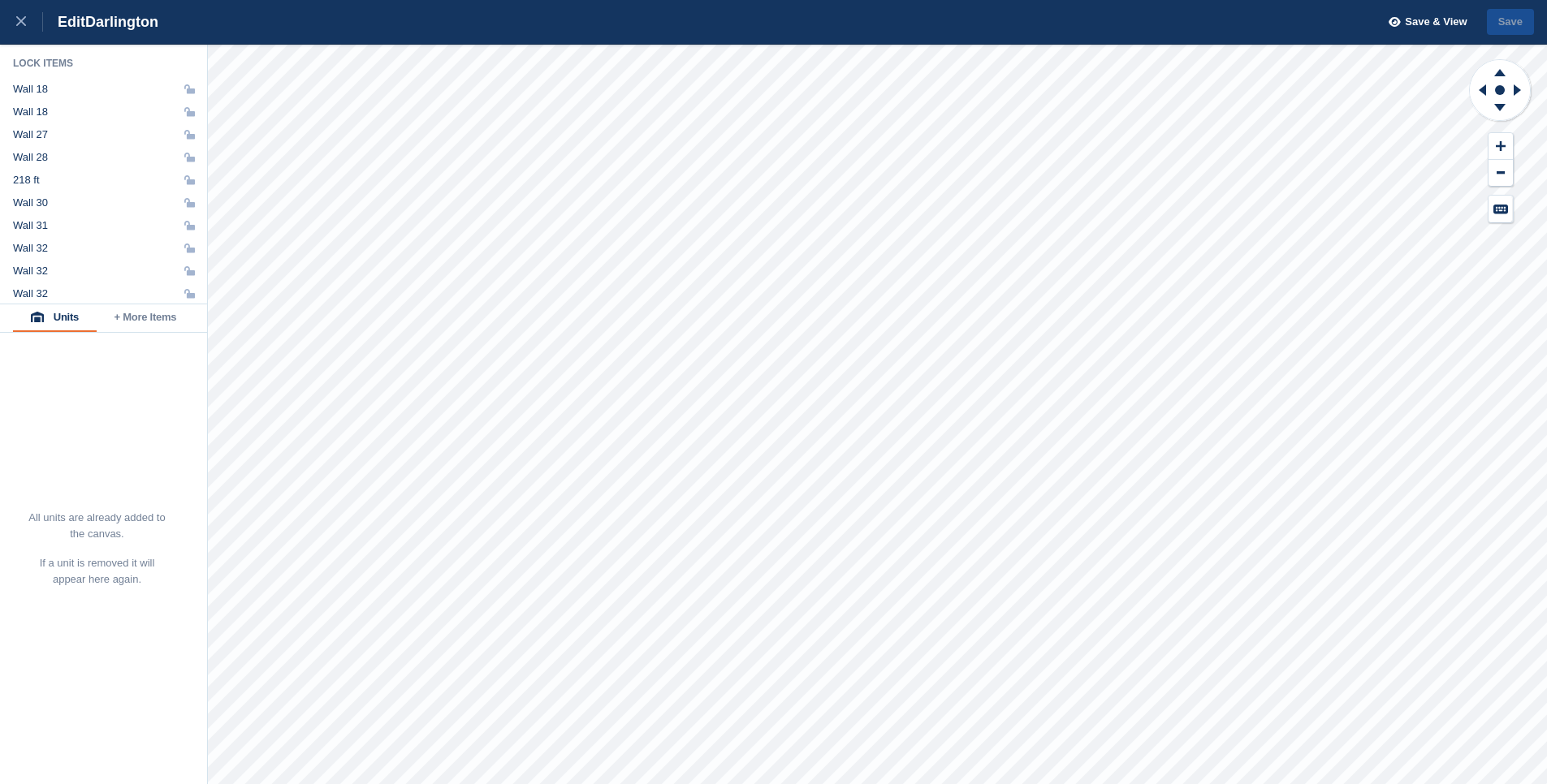 click on "+ More Items" at bounding box center [145, 318] 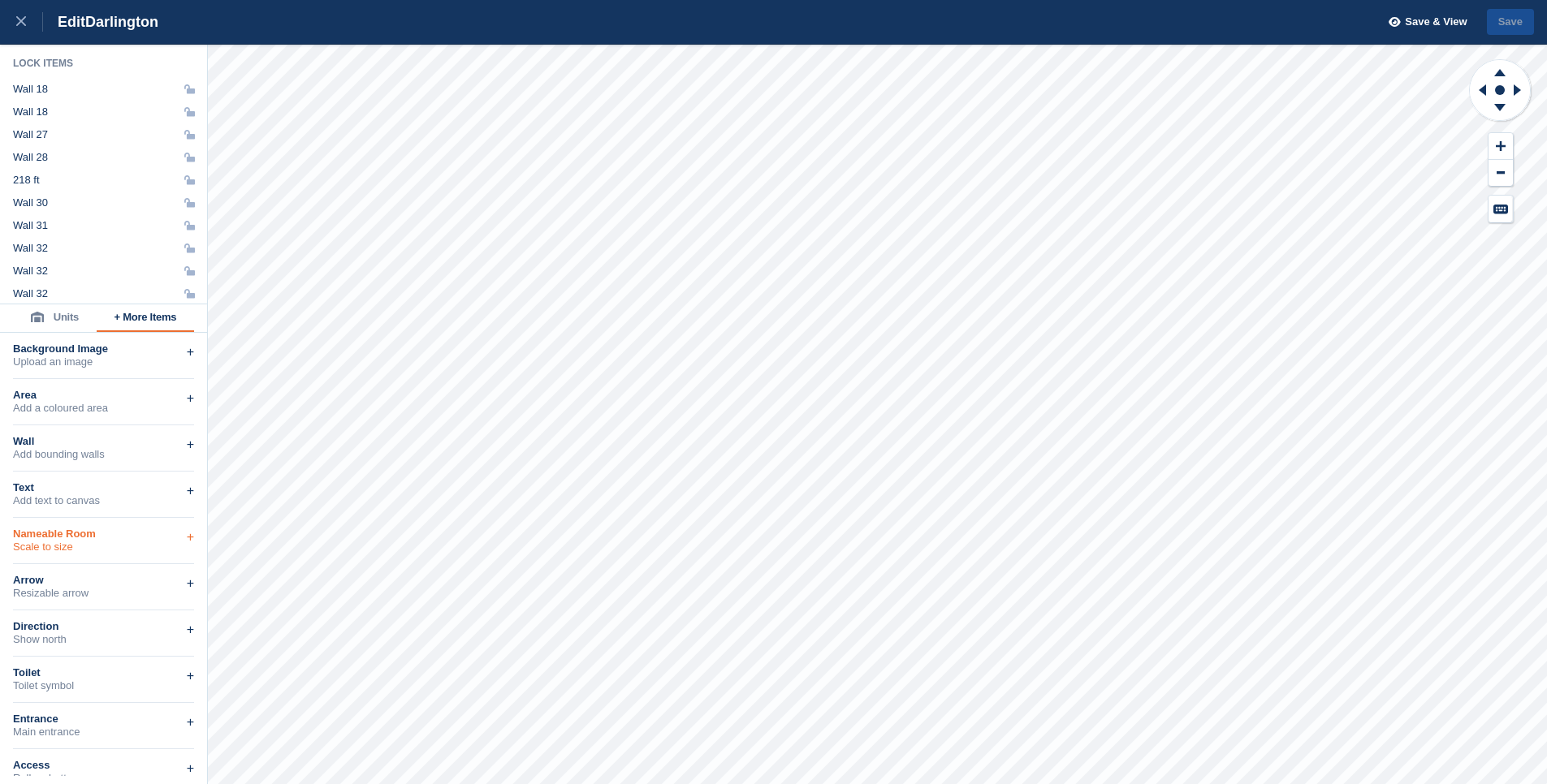 click on "Nameable Room" at bounding box center [103, 534] 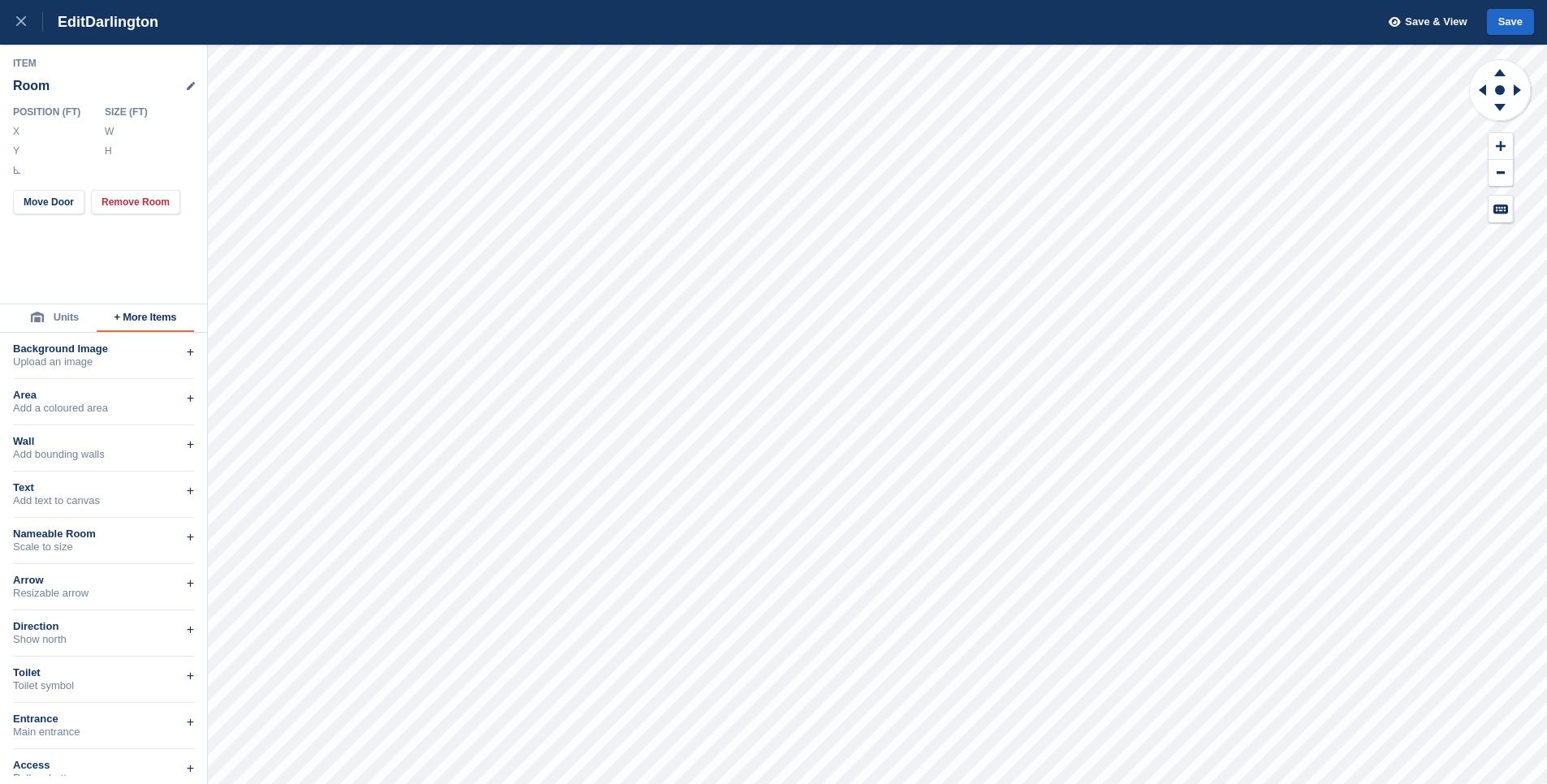 drag, startPoint x: 135, startPoint y: 131, endPoint x: 110, endPoint y: 134, distance: 25.179357 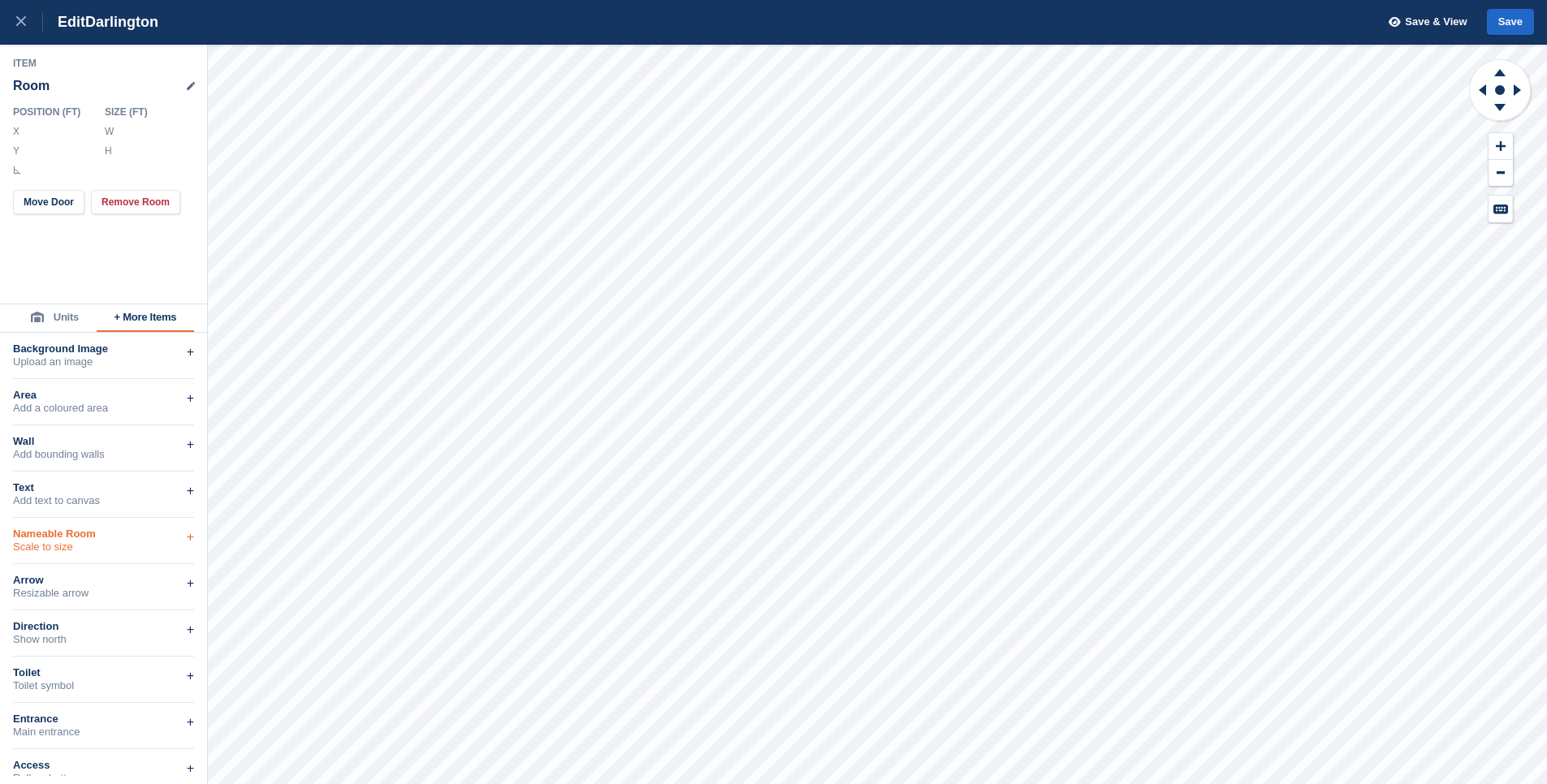 click on "Nameable Room" at bounding box center (103, 534) 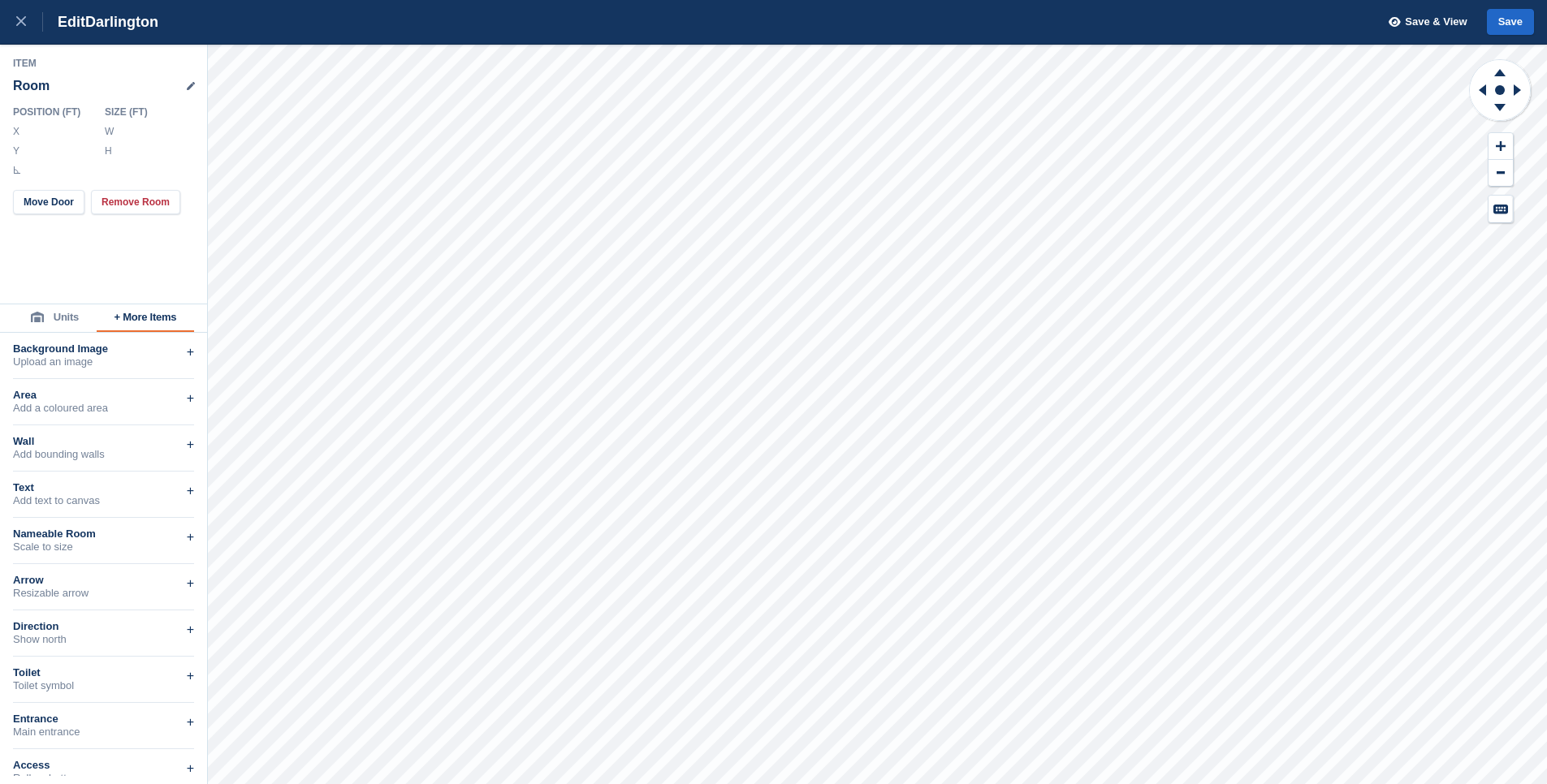drag, startPoint x: 141, startPoint y: 134, endPoint x: 119, endPoint y: 134, distance: 22 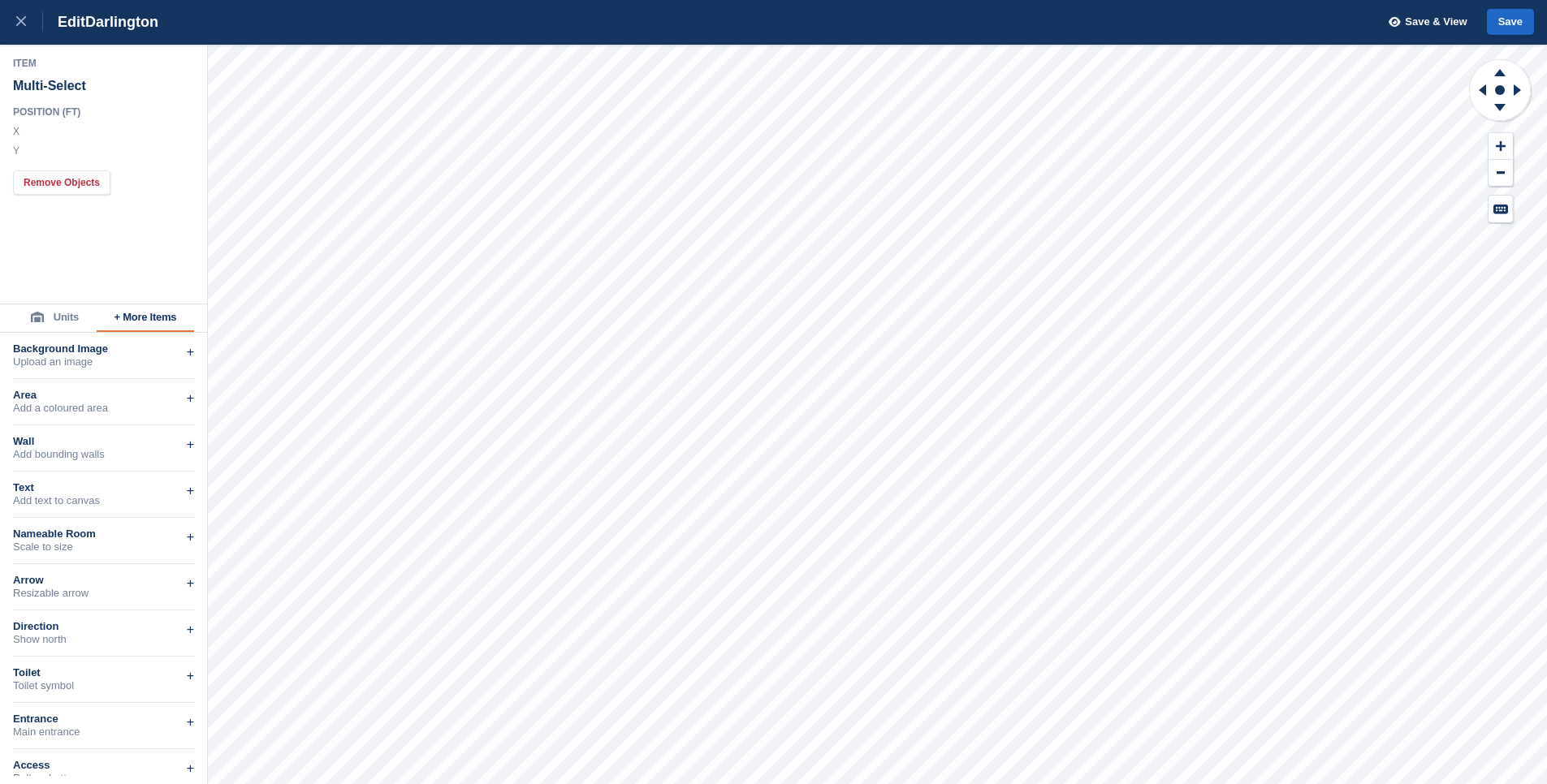 type on "******" 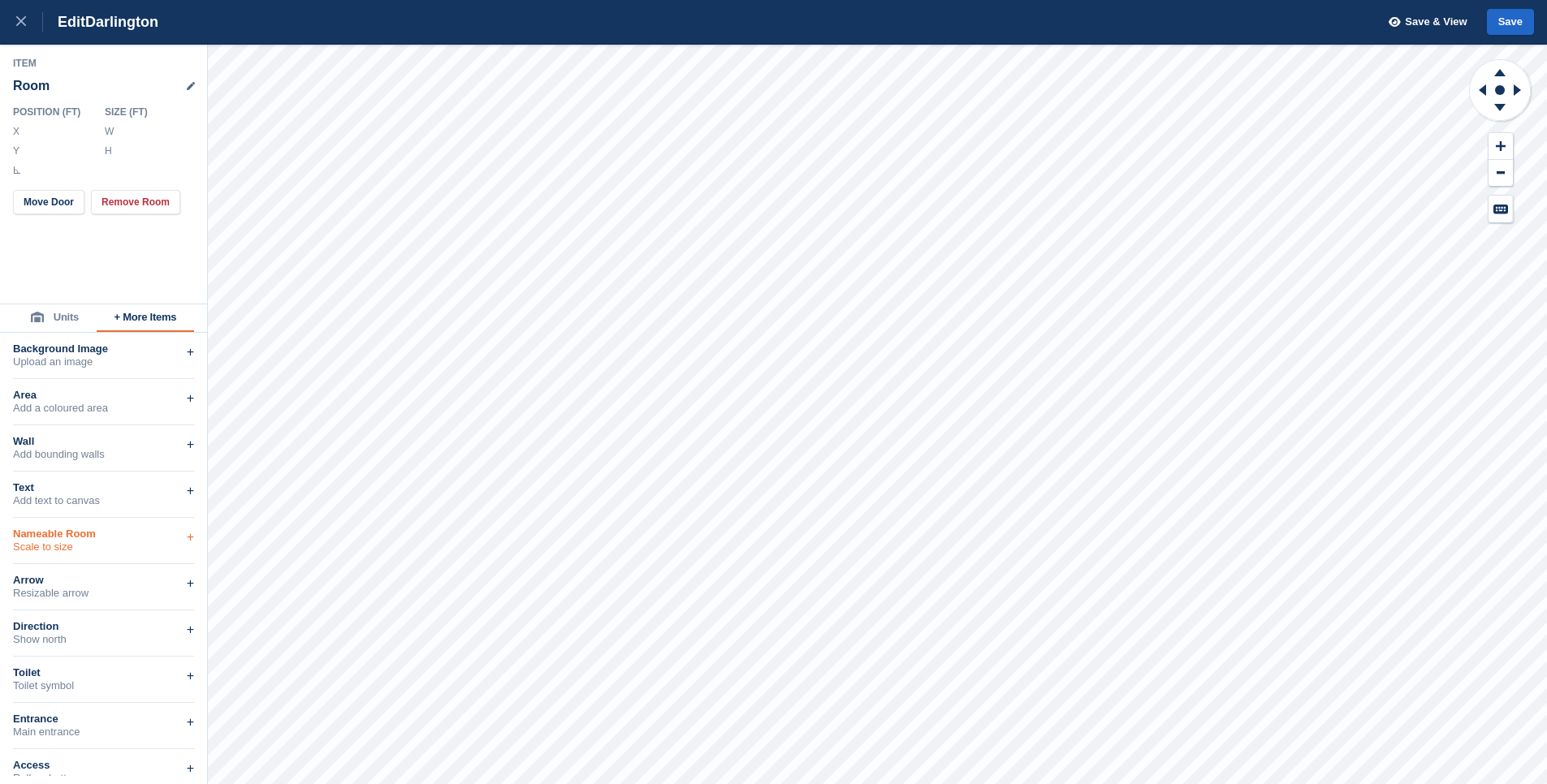 click on "Nameable Room" at bounding box center (103, 534) 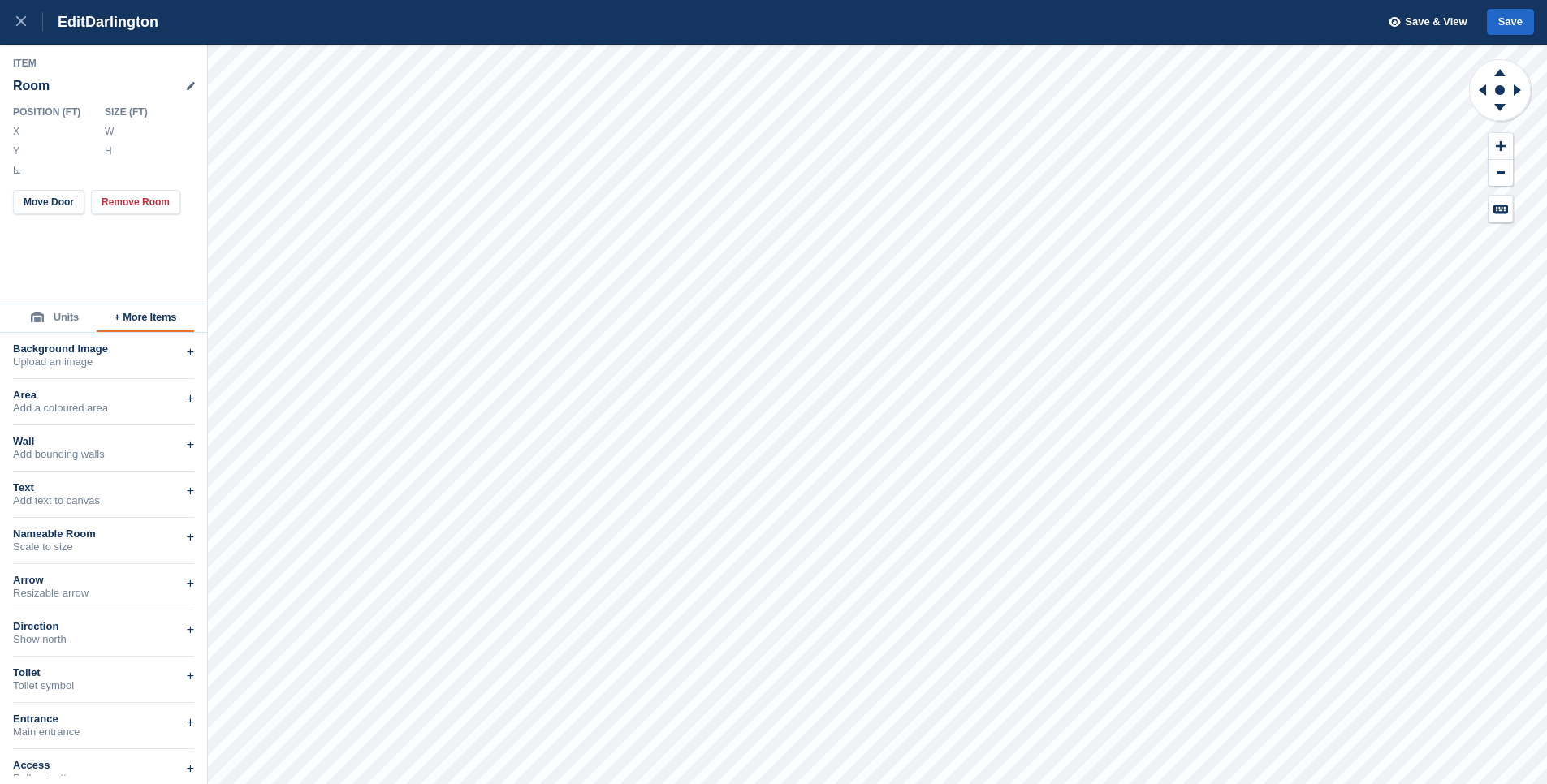 drag, startPoint x: 136, startPoint y: 132, endPoint x: 121, endPoint y: 132, distance: 15 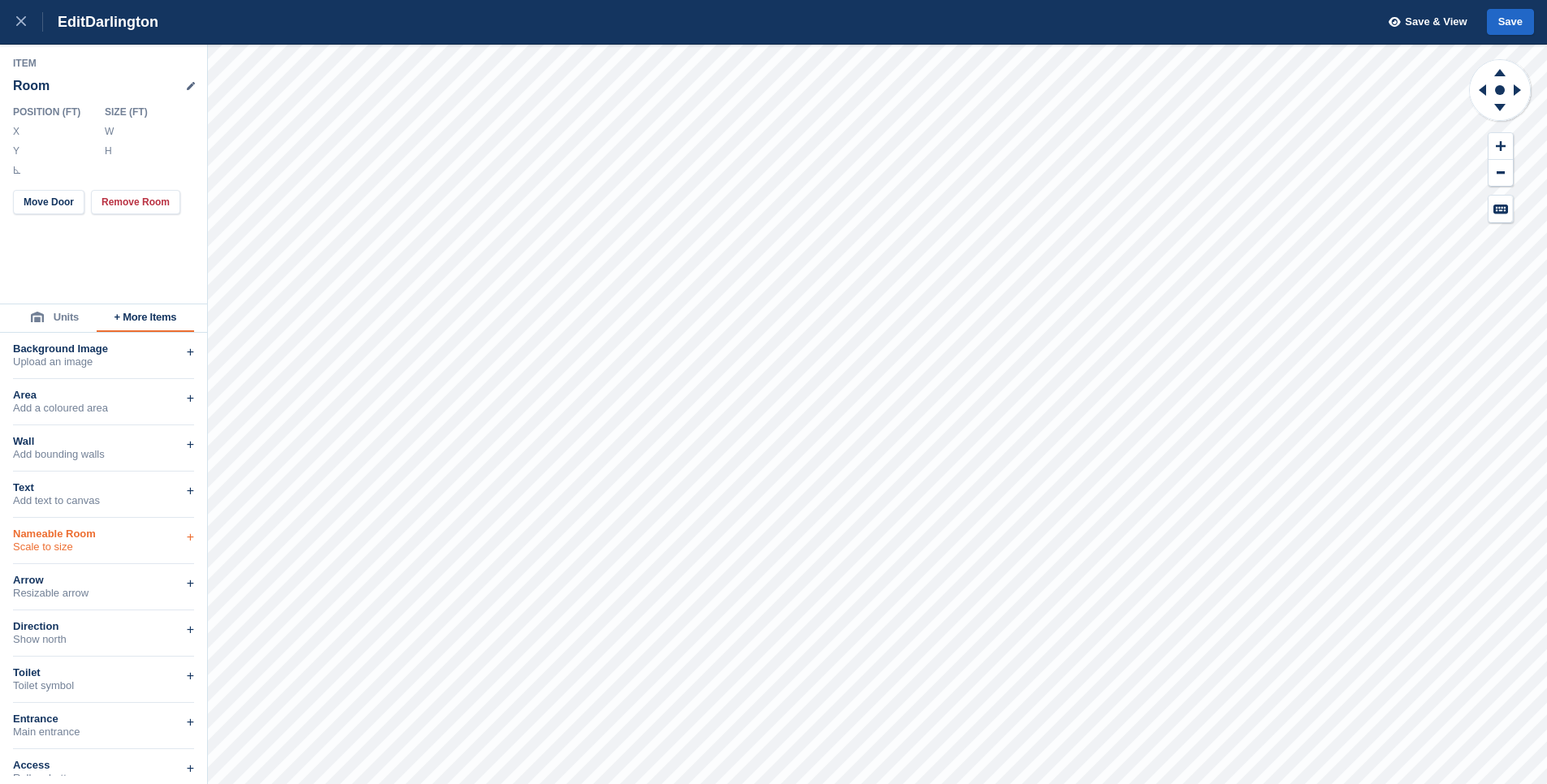 click on "Nameable Room" at bounding box center [103, 534] 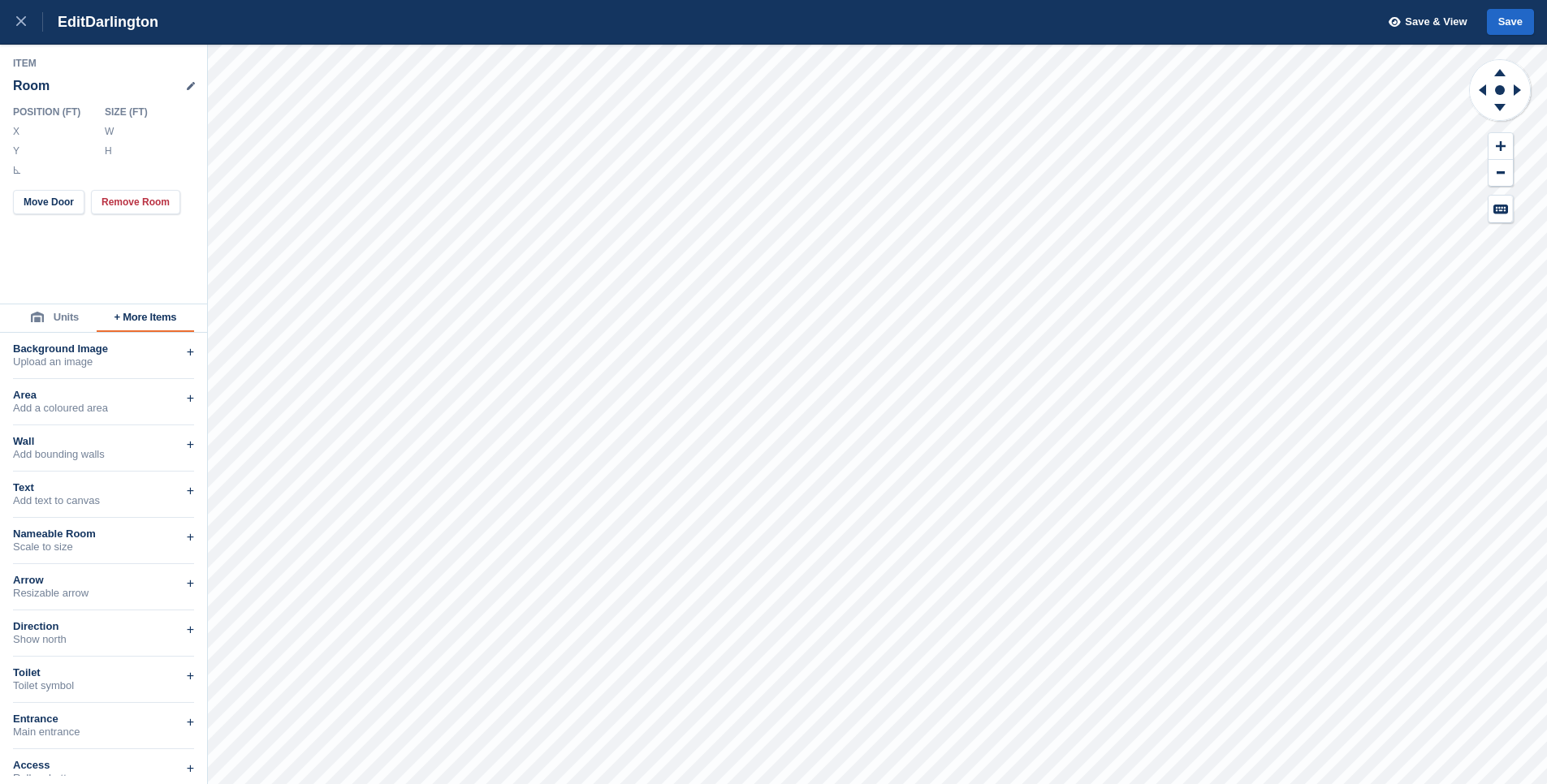drag, startPoint x: 140, startPoint y: 132, endPoint x: 118, endPoint y: 132, distance: 22 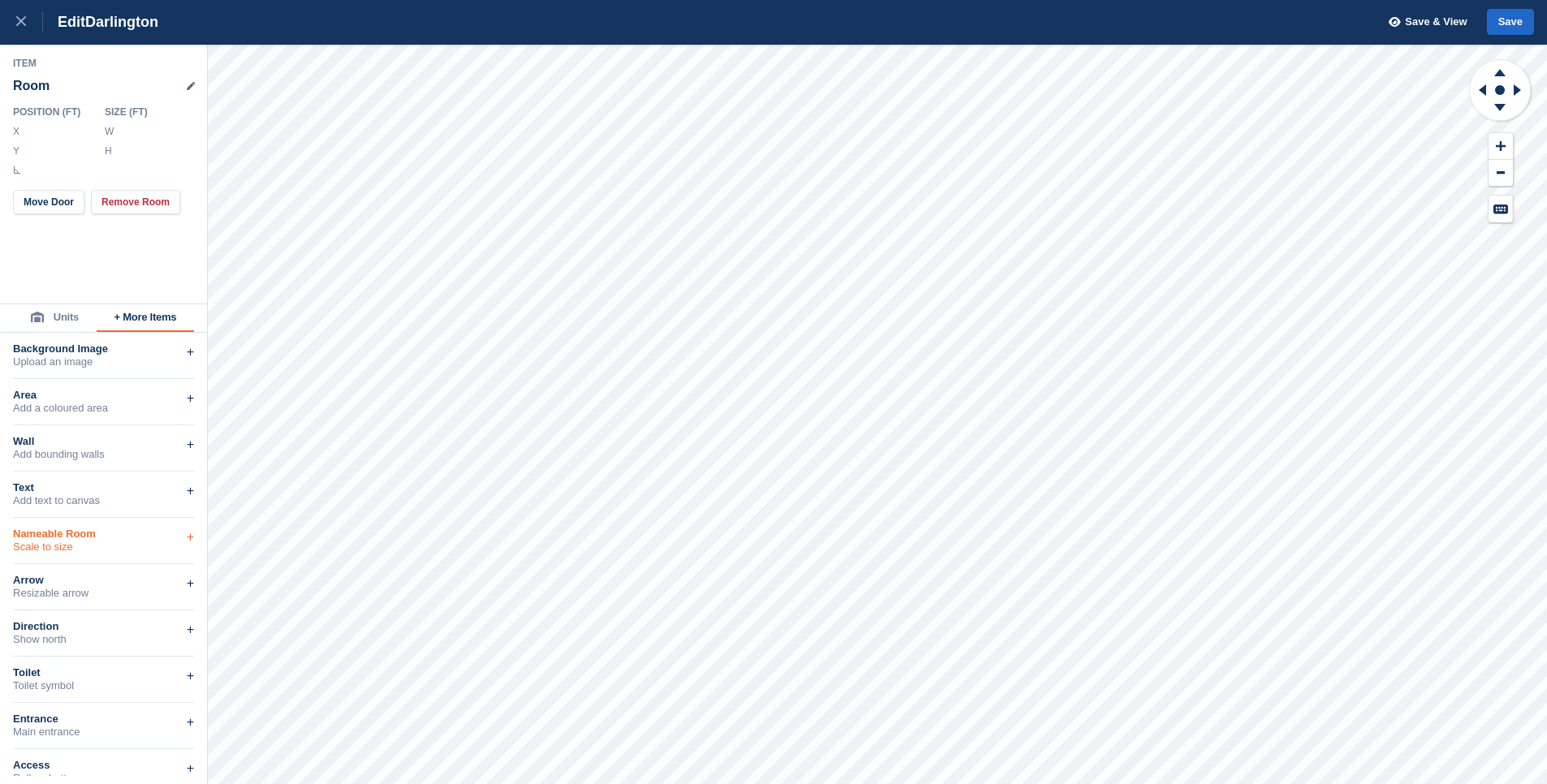 click on "Nameable Room" at bounding box center [103, 534] 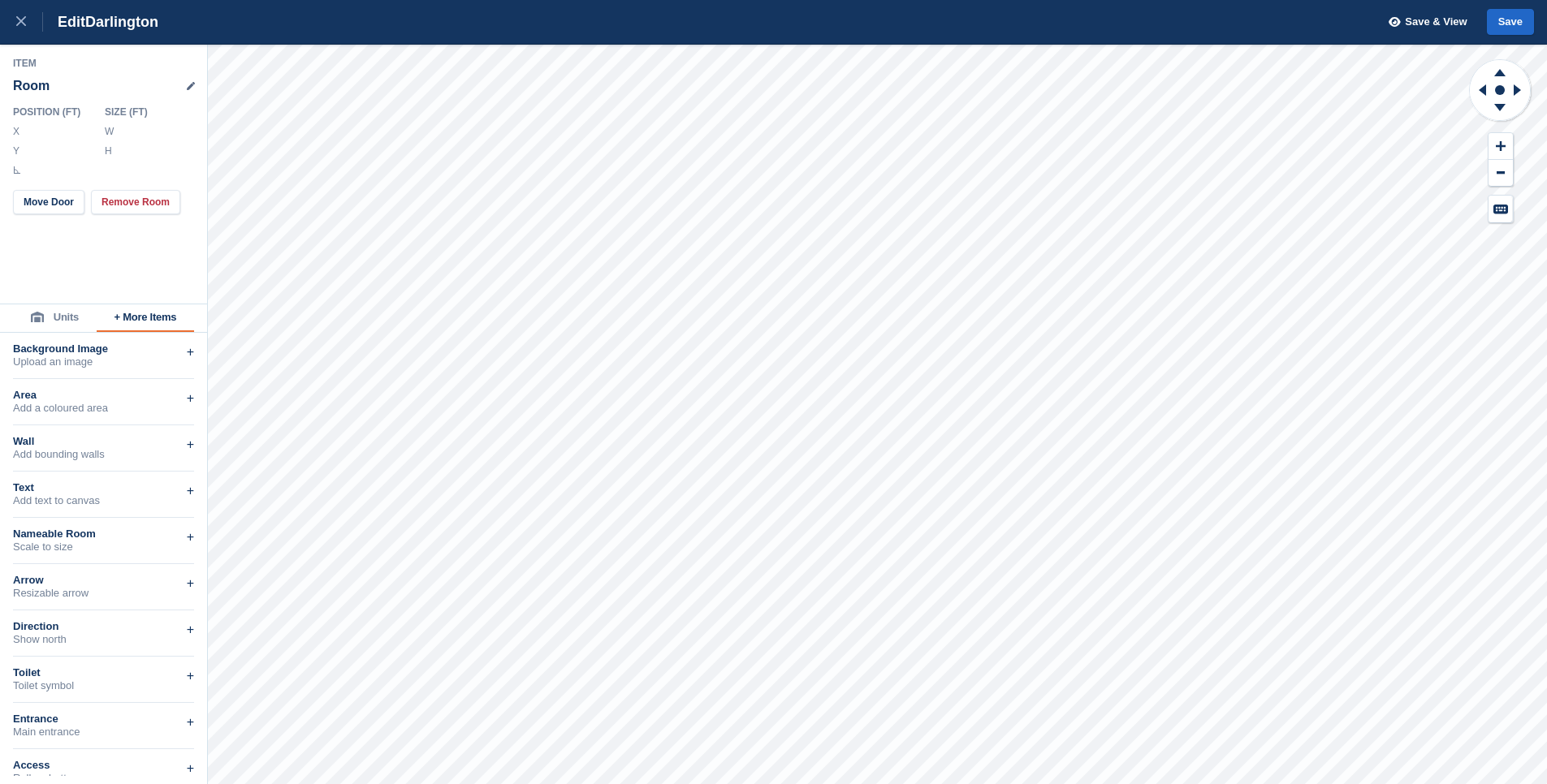 drag, startPoint x: 129, startPoint y: 133, endPoint x: 116, endPoint y: 136, distance: 13.34166 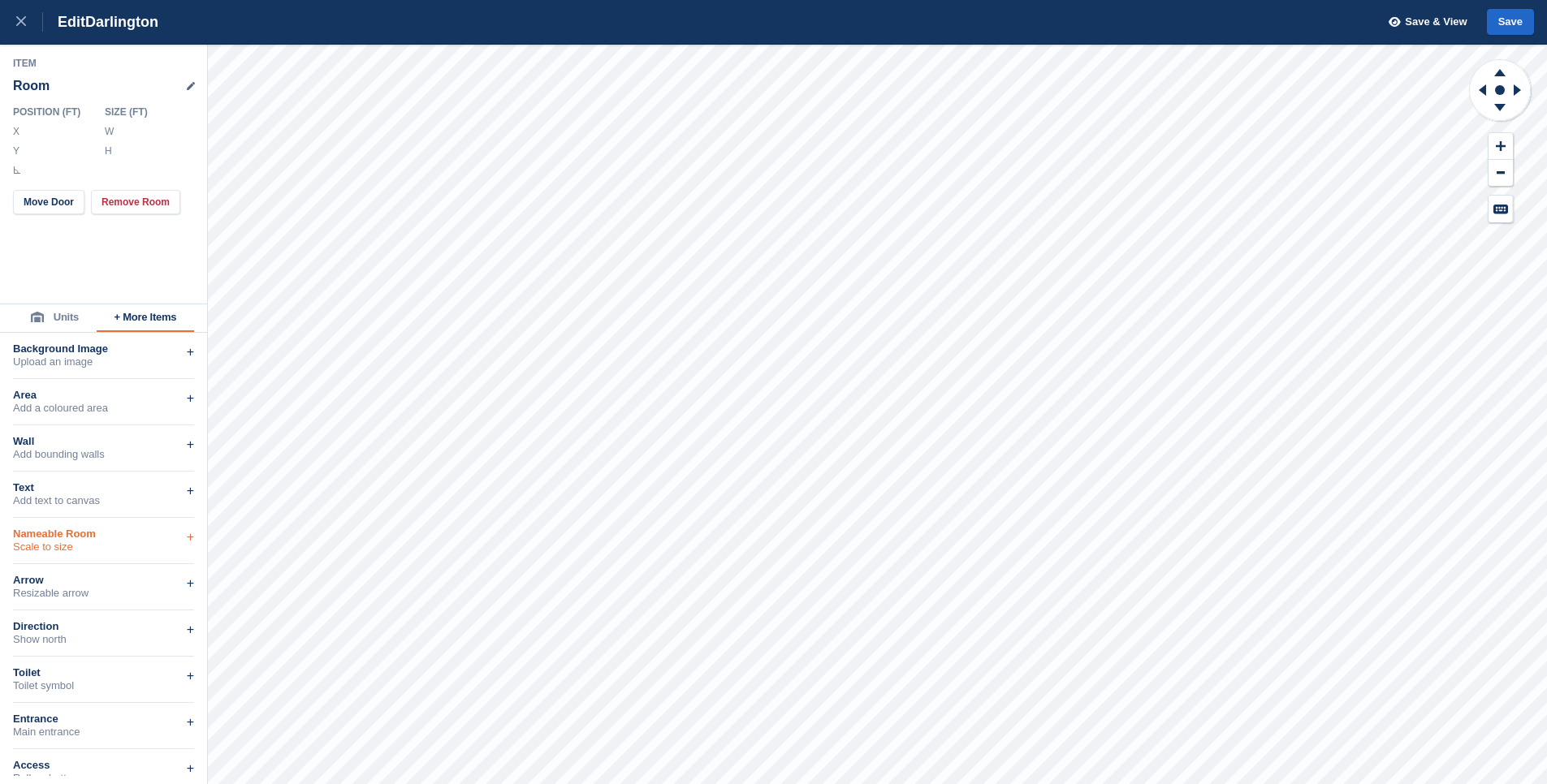 click on "Nameable Room Scale to size +" at bounding box center [103, 541] 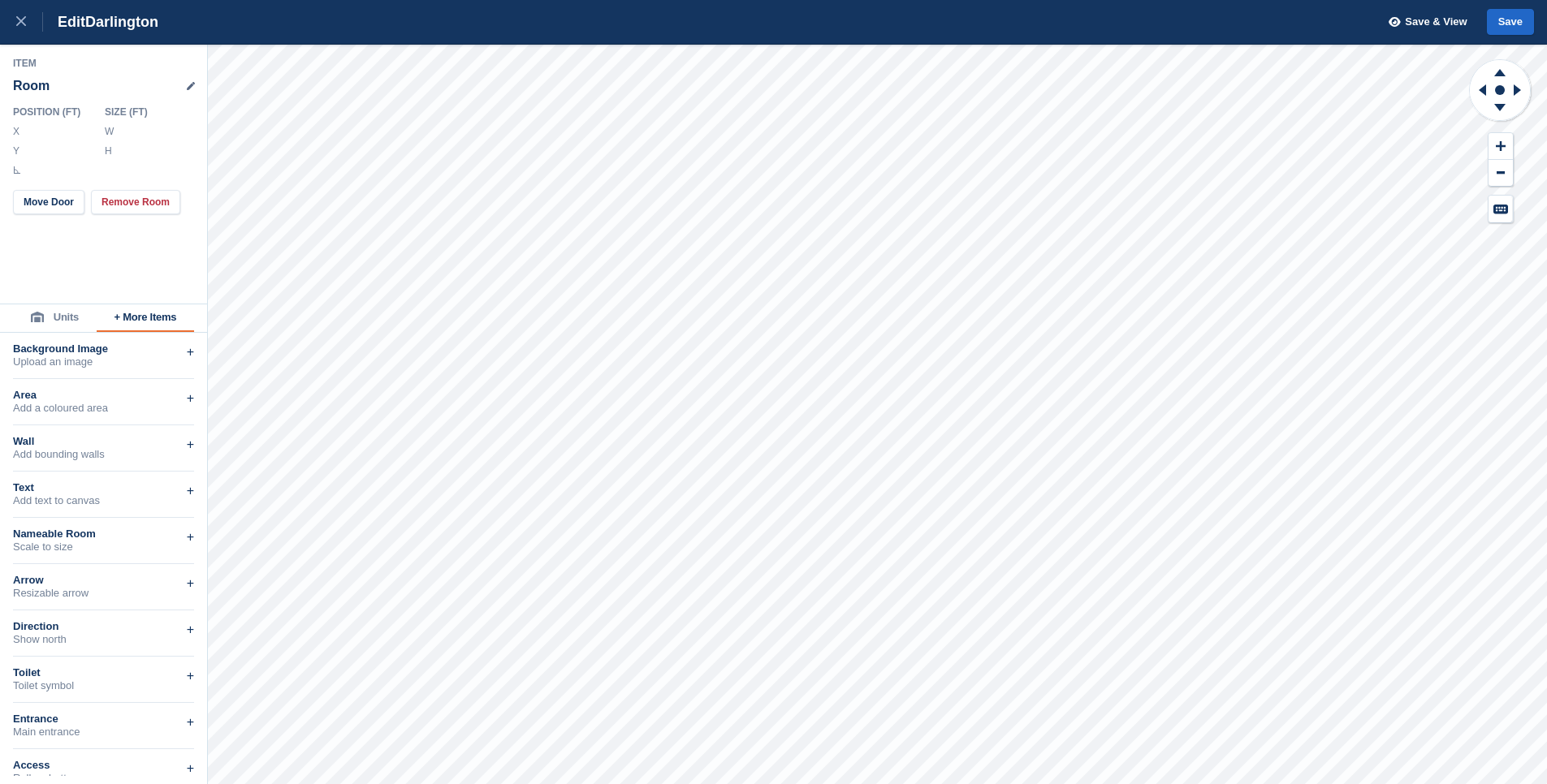 drag, startPoint x: 135, startPoint y: 132, endPoint x: 119, endPoint y: 135, distance: 16.27882 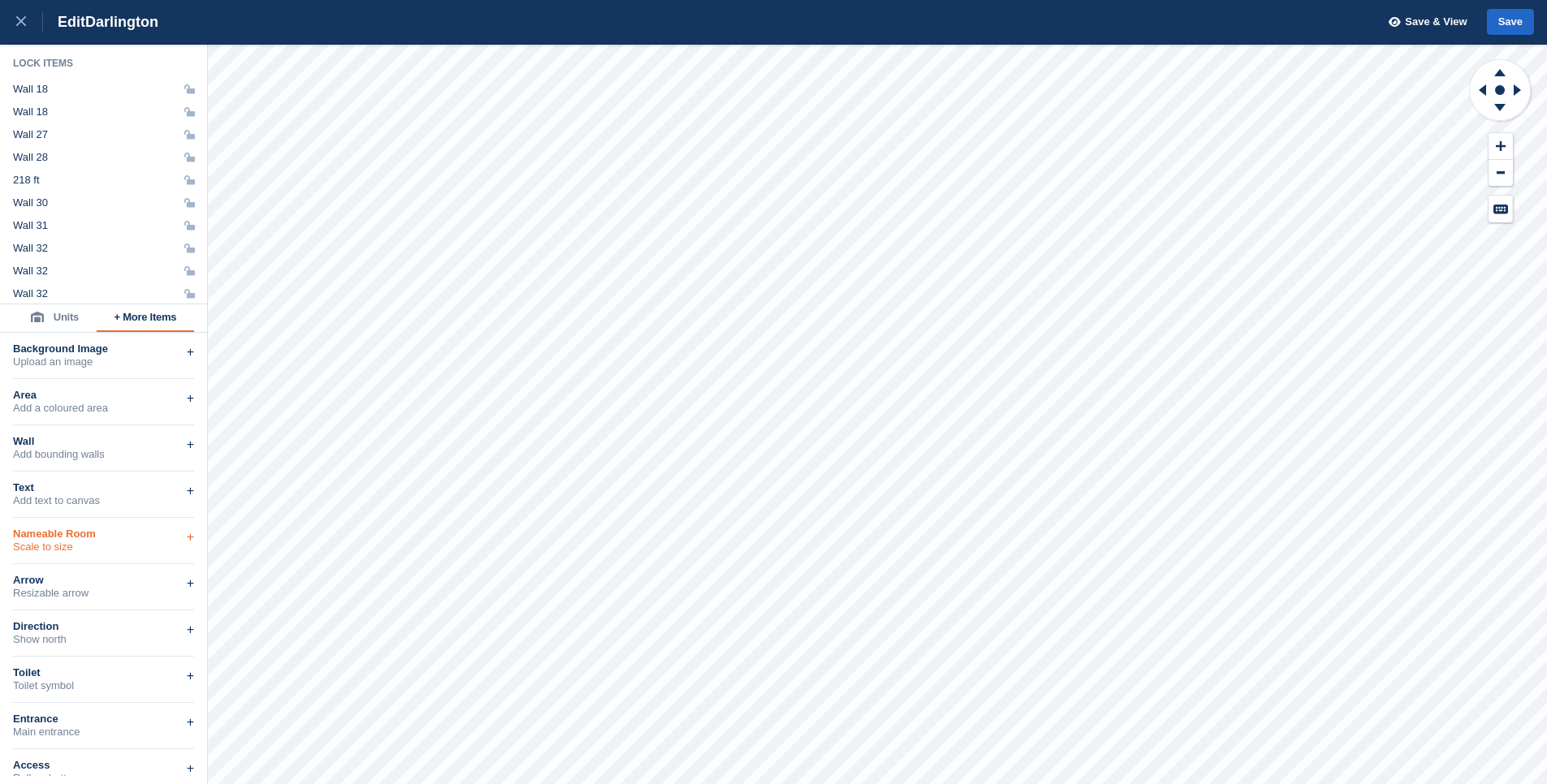 click on "Nameable Room" at bounding box center (103, 534) 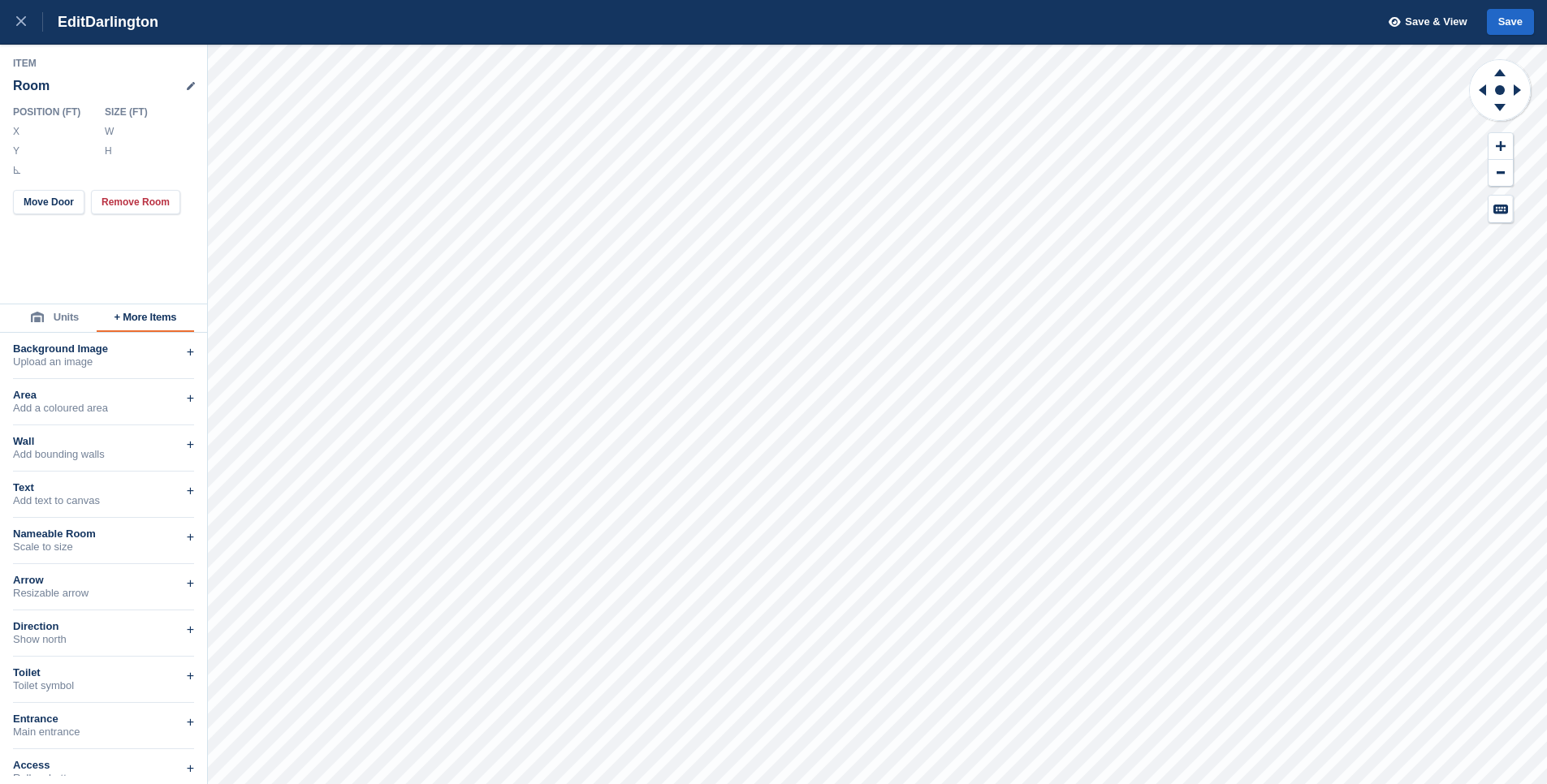 drag, startPoint x: 136, startPoint y: 130, endPoint x: 121, endPoint y: 134, distance: 15.524175 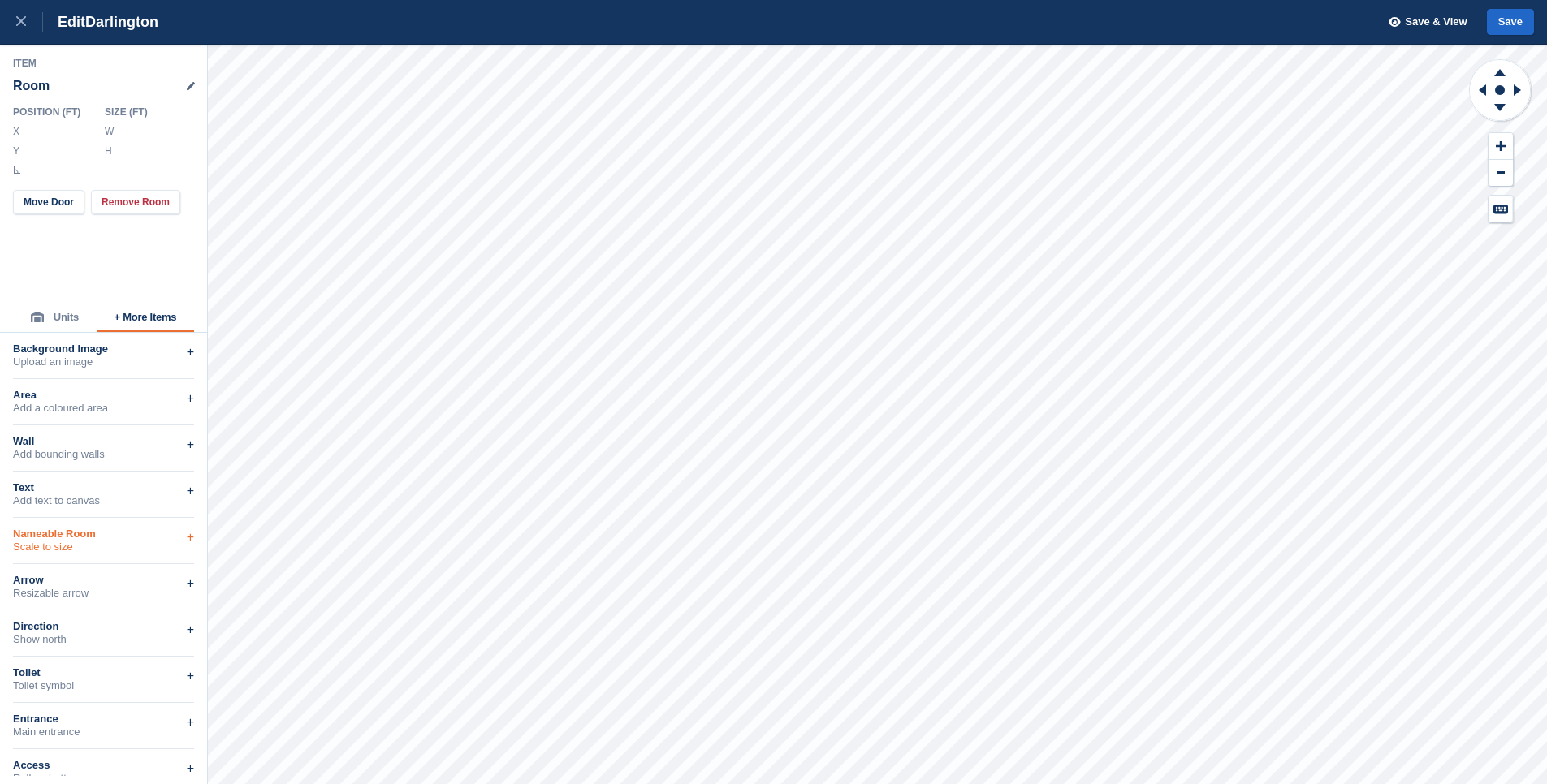 click on "Nameable Room" at bounding box center [103, 534] 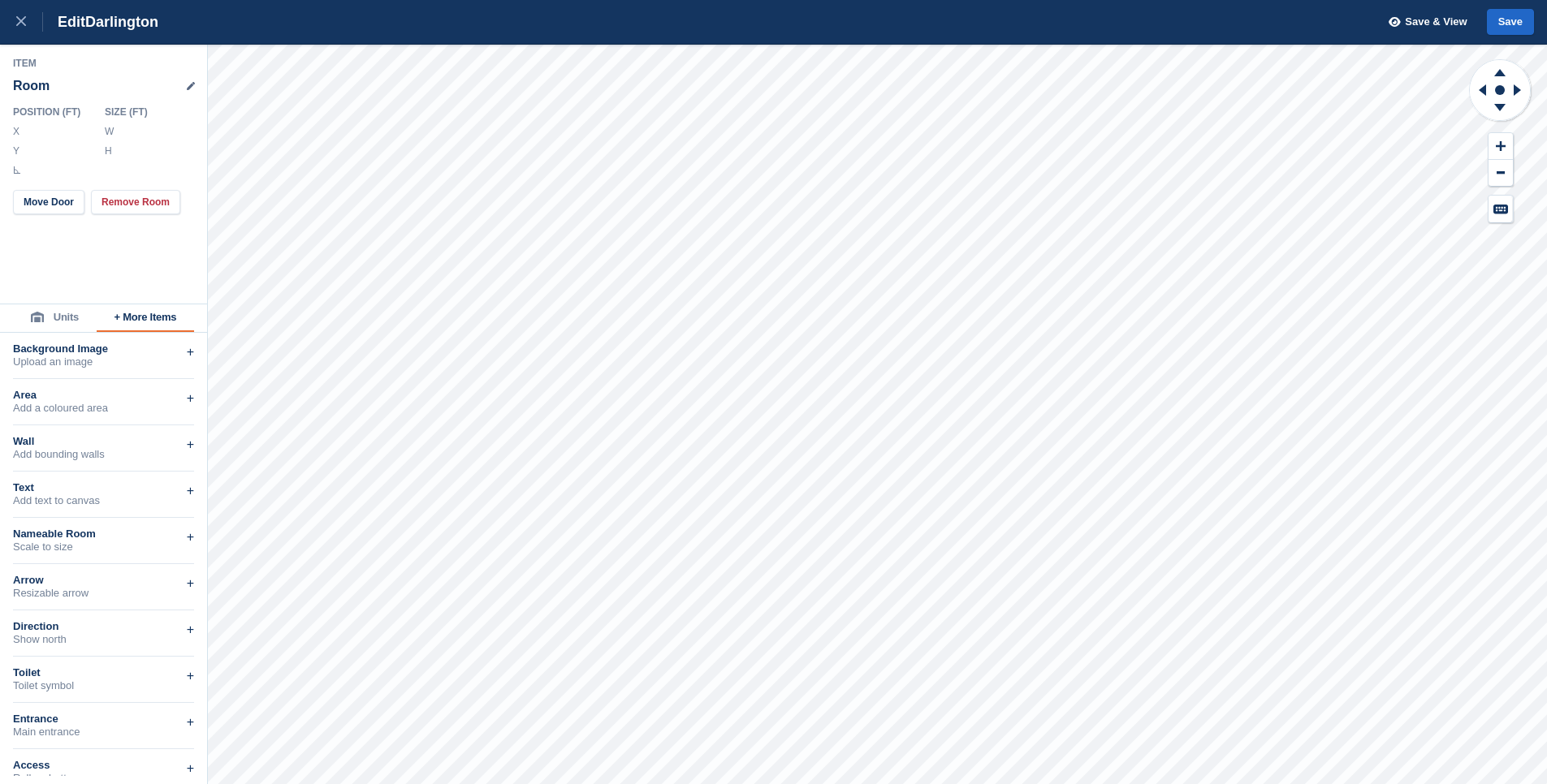 drag, startPoint x: 137, startPoint y: 132, endPoint x: 121, endPoint y: 133, distance: 16.03122 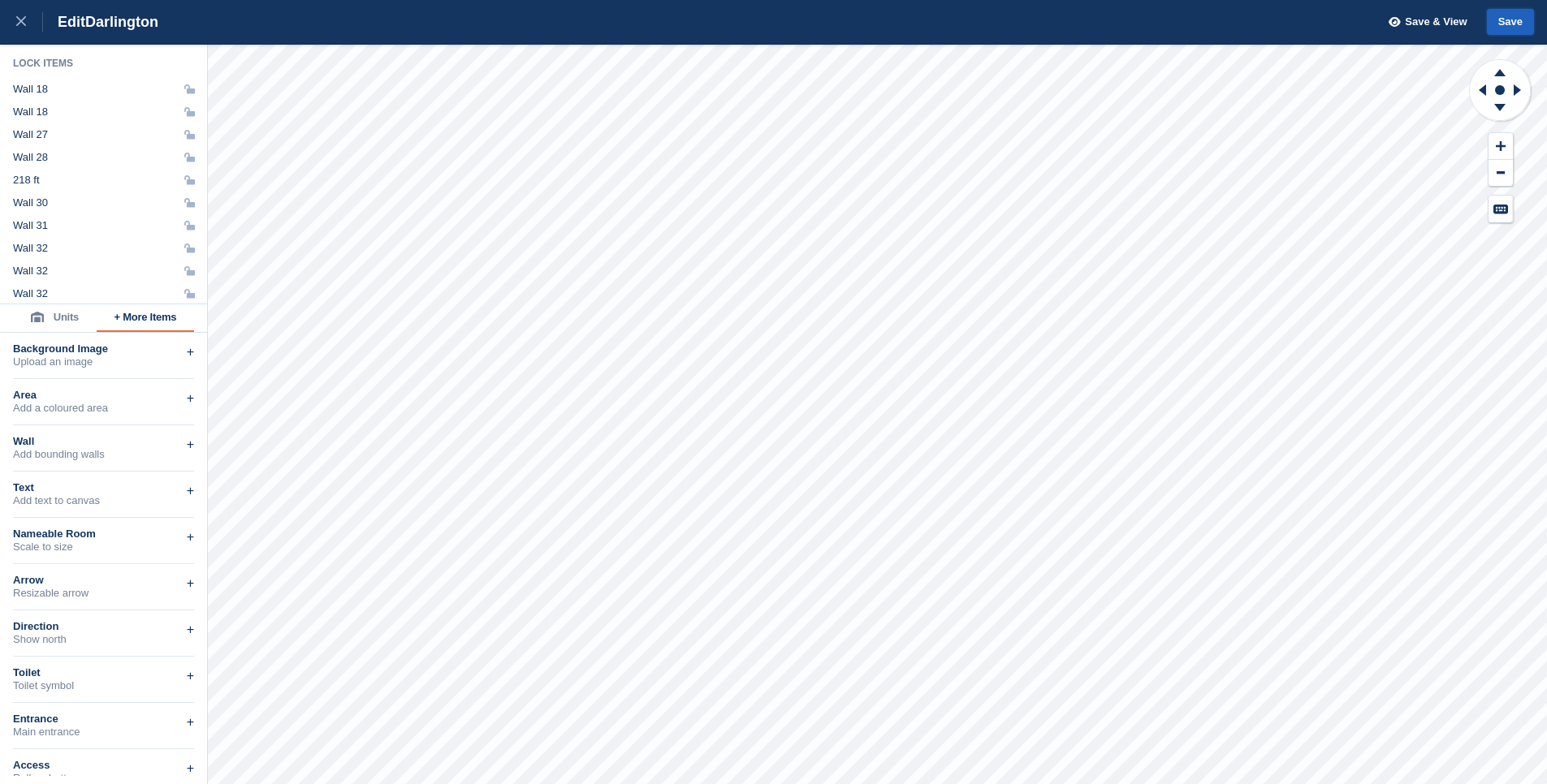click on "Save" at bounding box center [1510, 22] 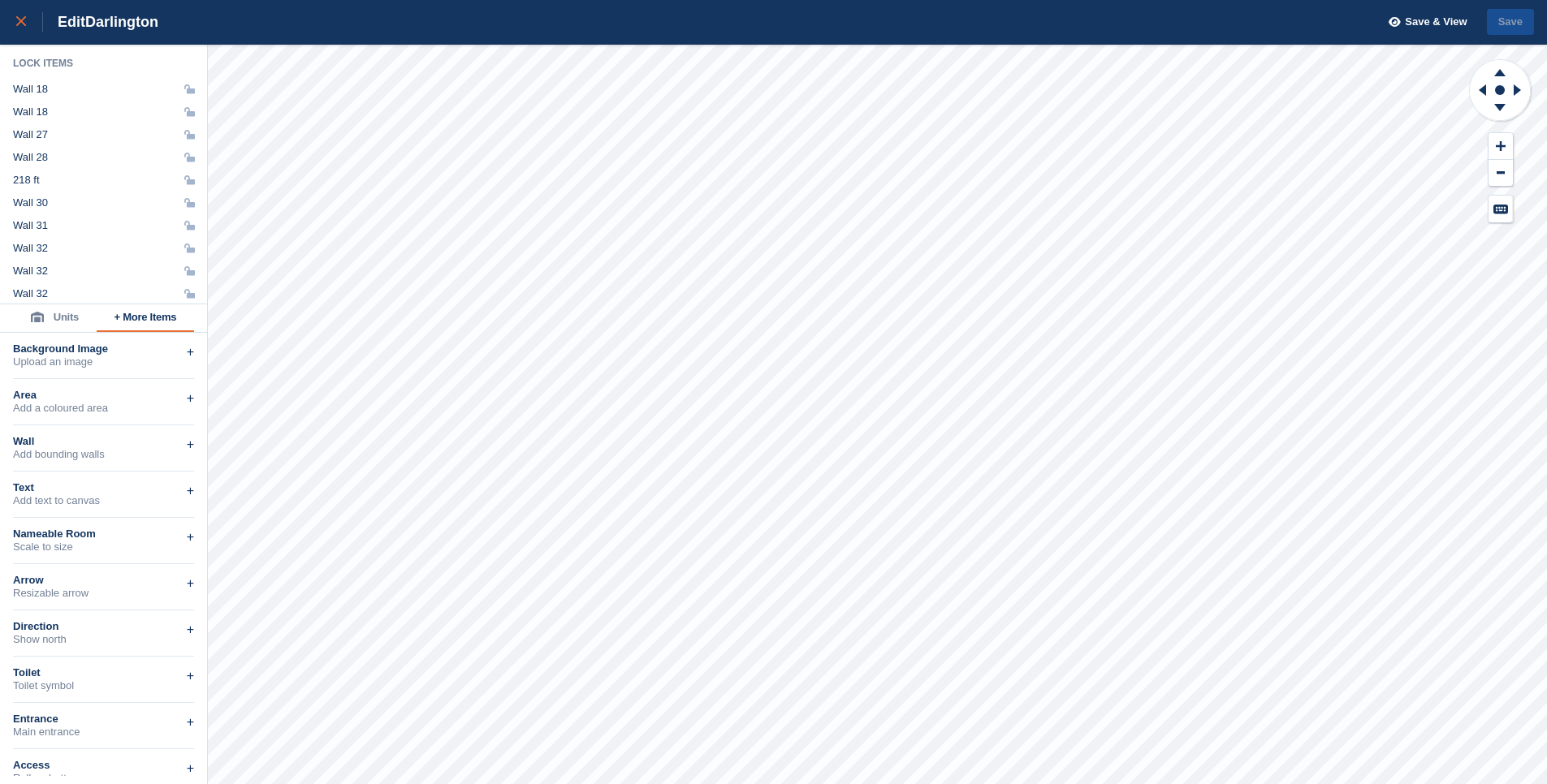 click 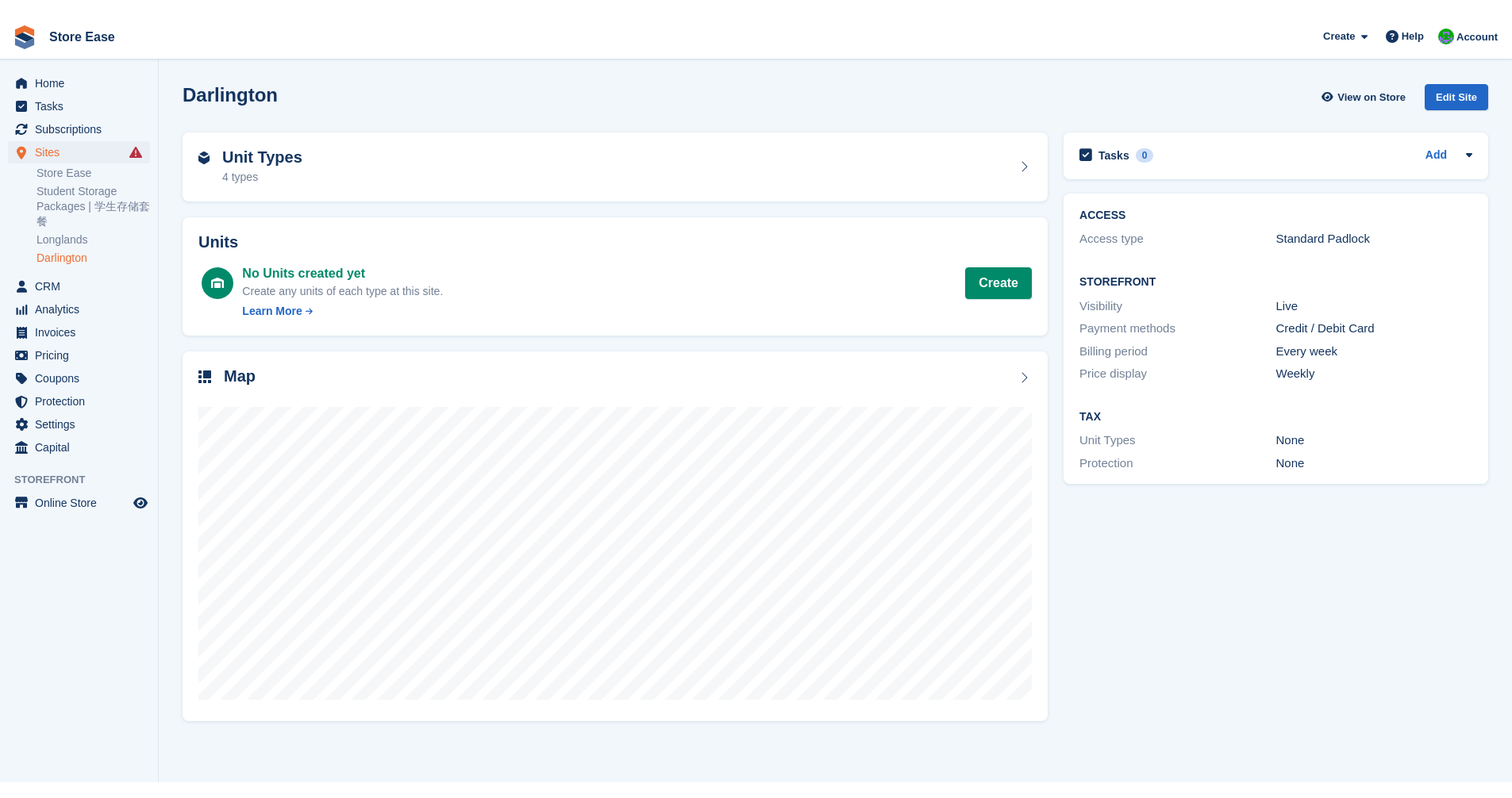 scroll, scrollTop: 0, scrollLeft: 0, axis: both 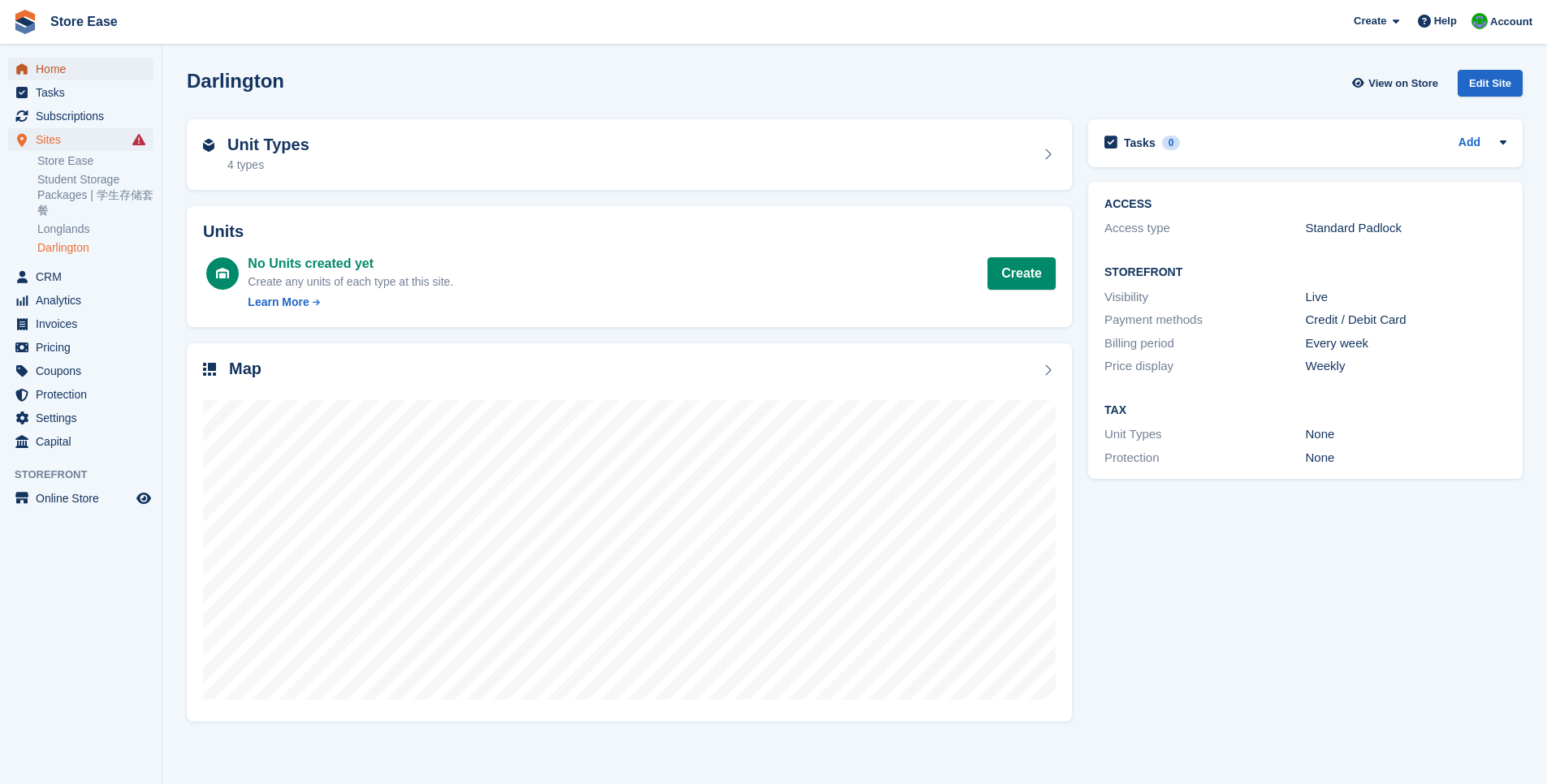 click on "Home" at bounding box center (84, 69) 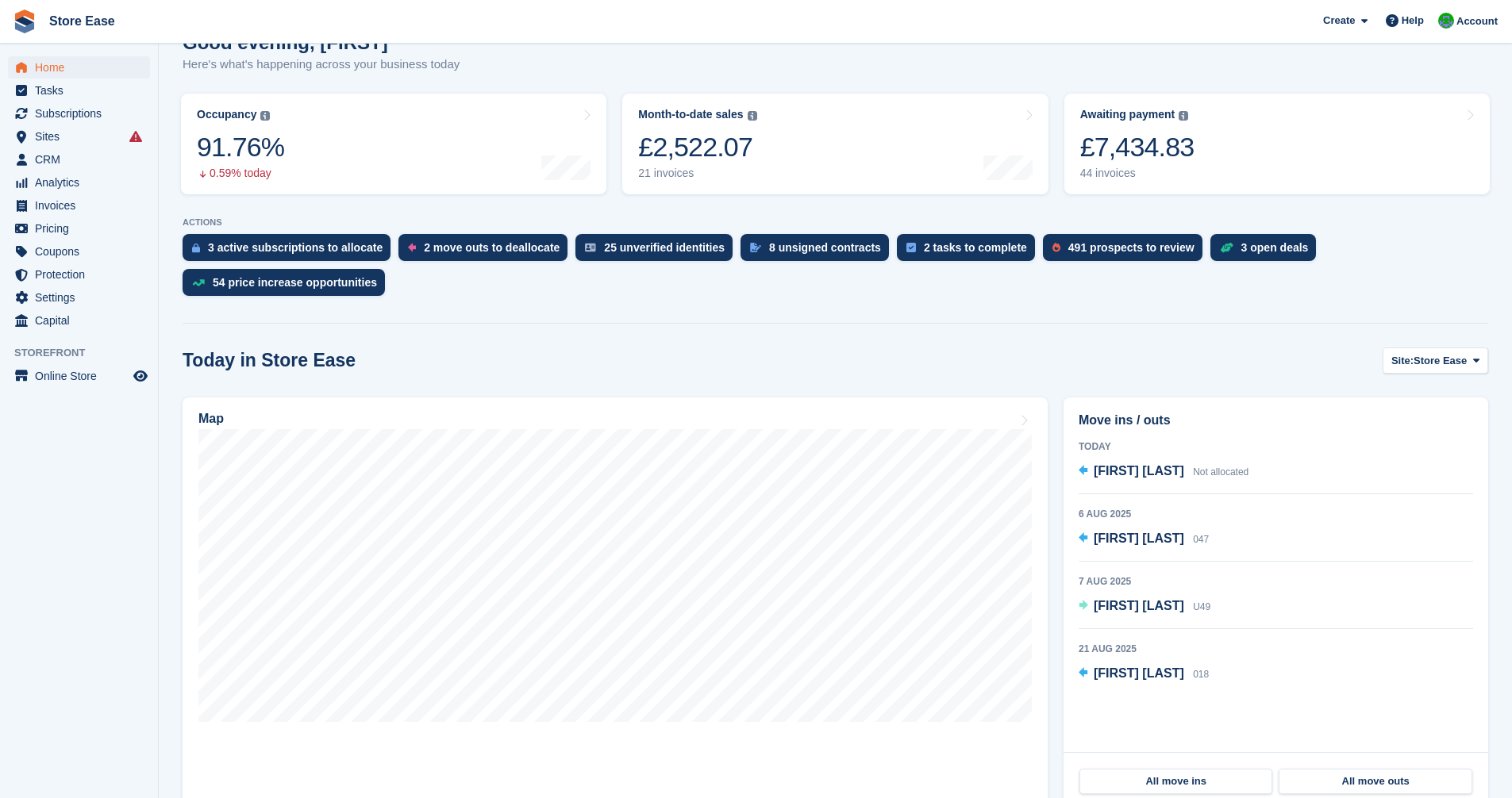 scroll, scrollTop: 238, scrollLeft: 0, axis: vertical 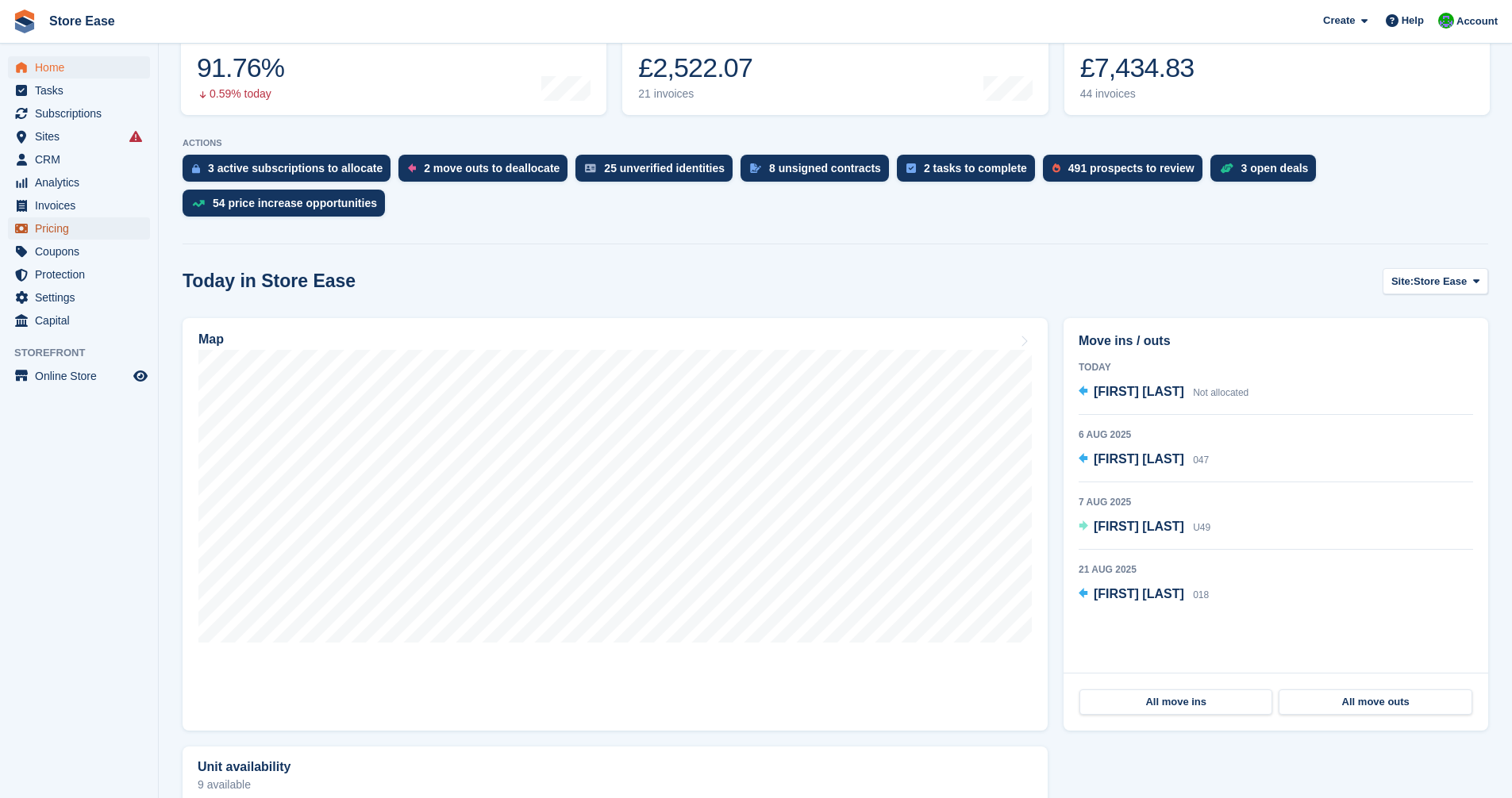 click on "Pricing" at bounding box center (83, 228) 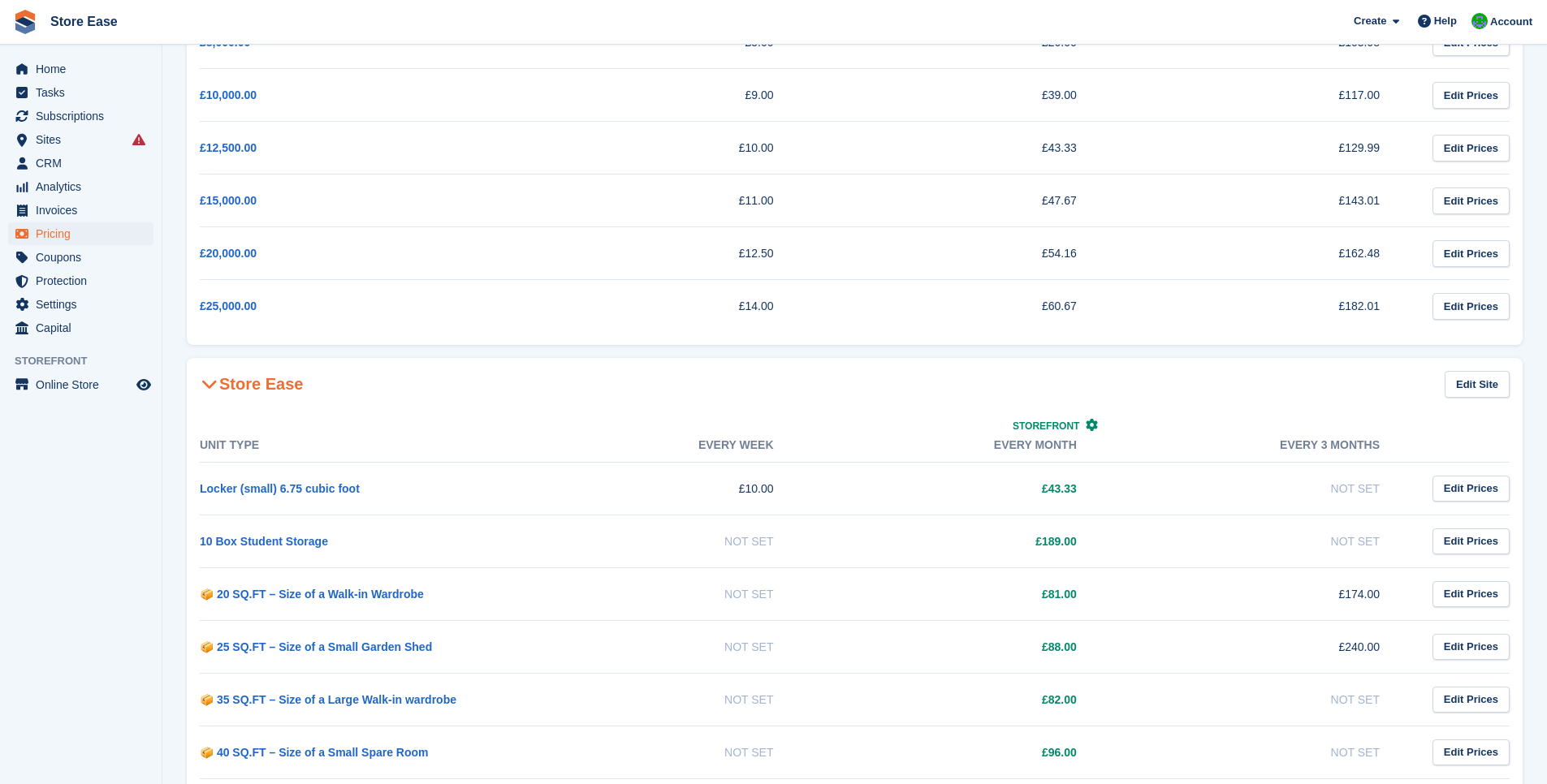 scroll, scrollTop: 812, scrollLeft: 0, axis: vertical 